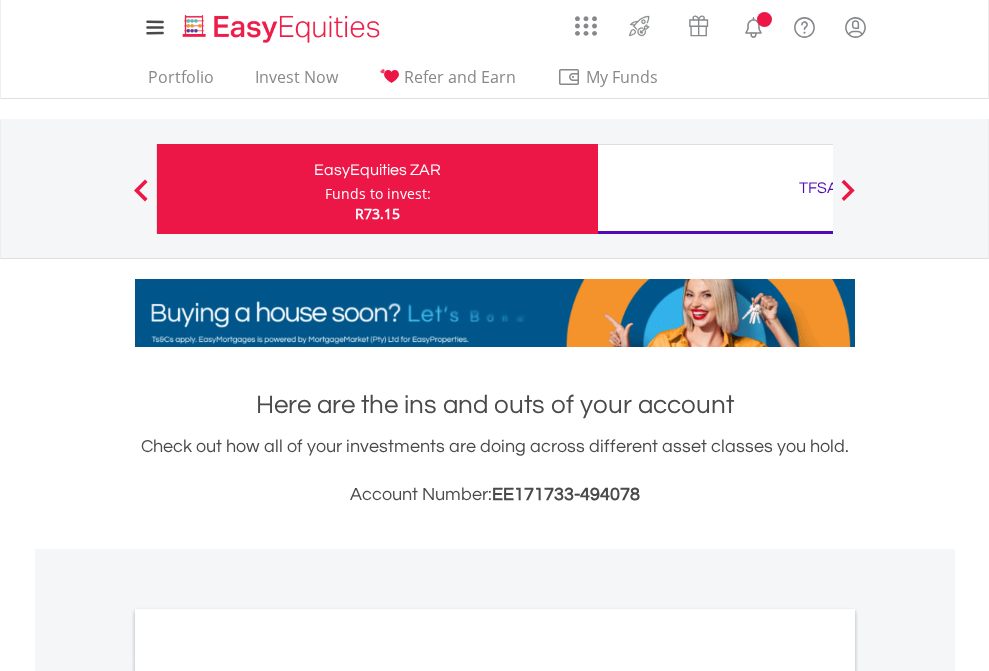 scroll, scrollTop: 0, scrollLeft: 0, axis: both 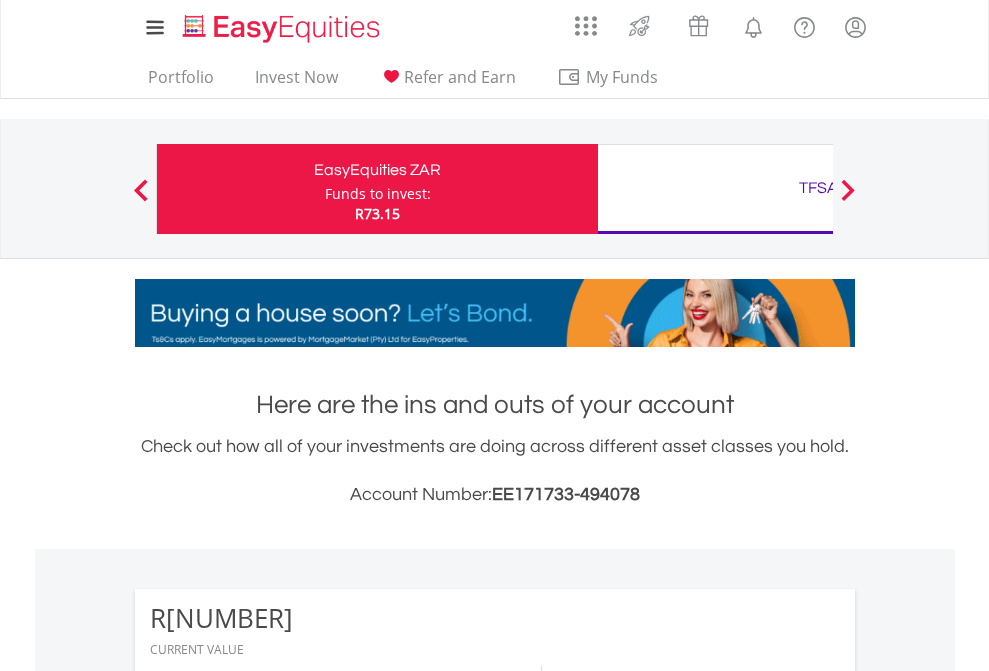 click on "Funds to invest:" at bounding box center [378, 194] 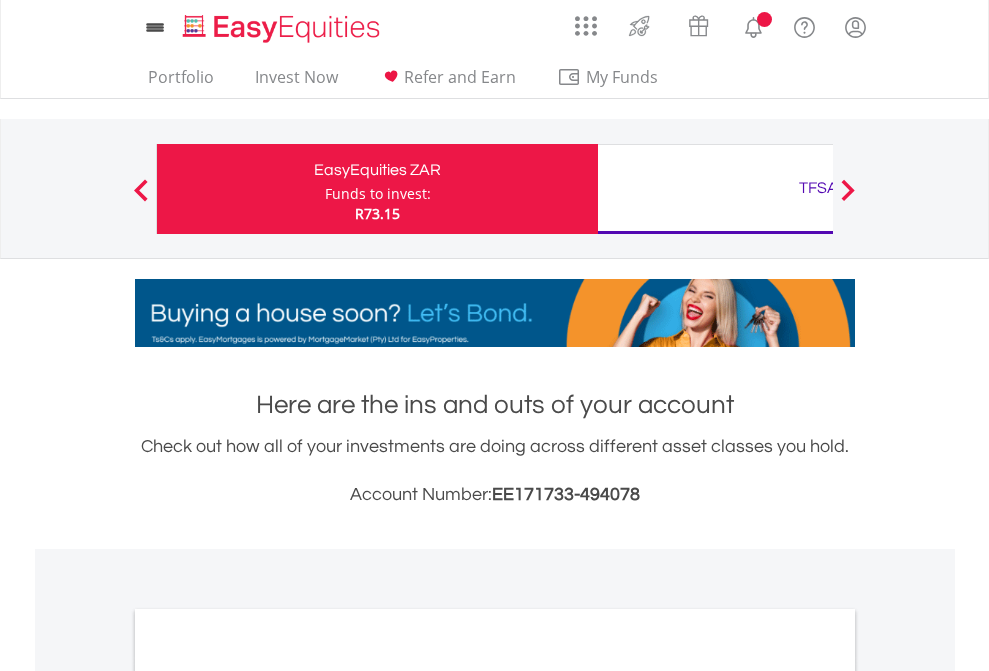 scroll, scrollTop: 0, scrollLeft: 0, axis: both 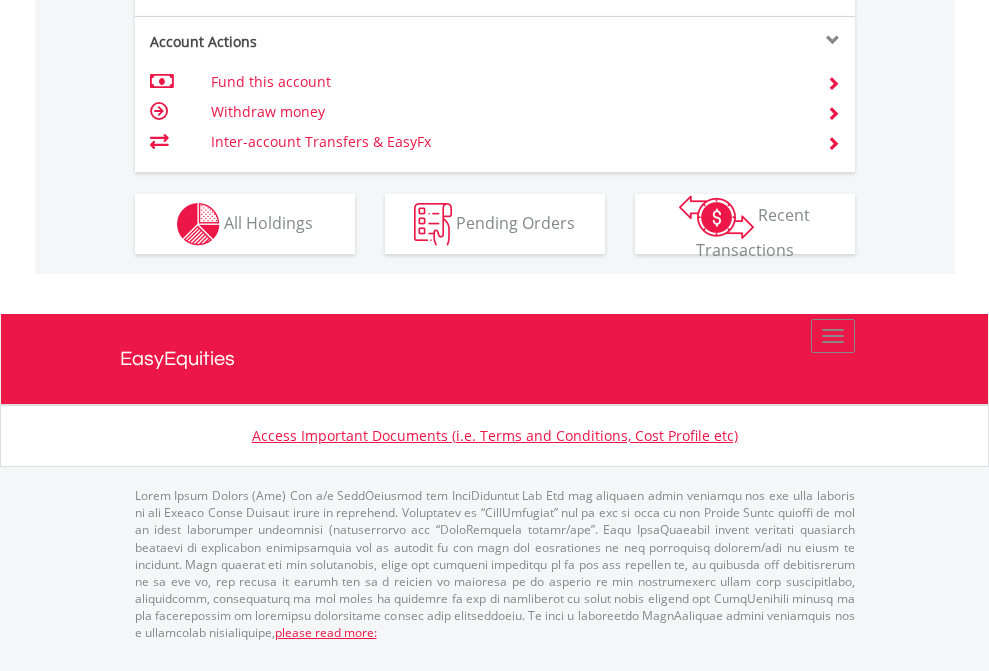 click on "Investment types" at bounding box center (706, -337) 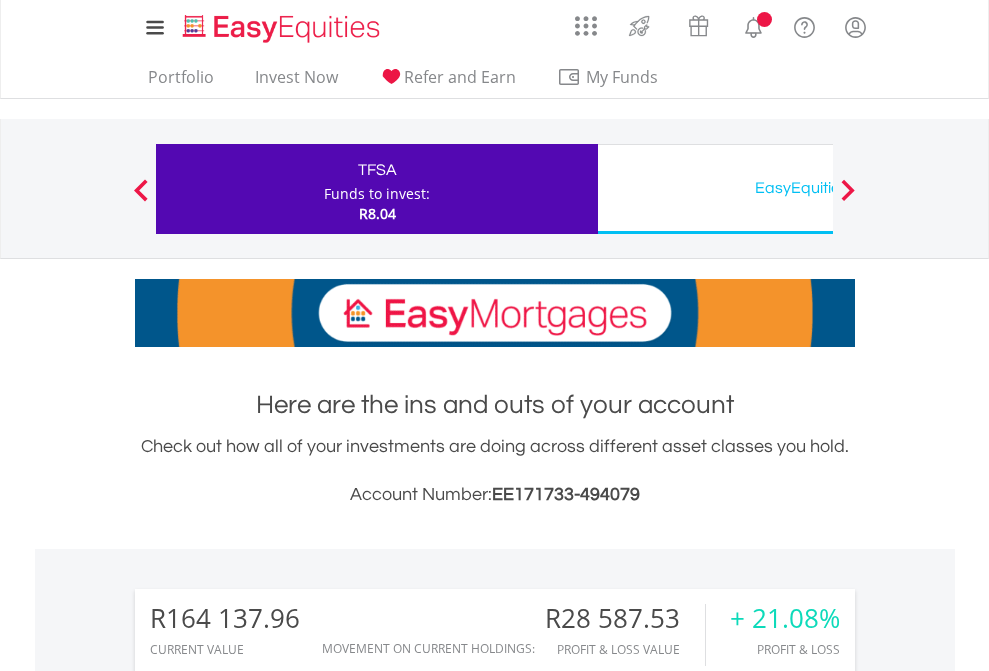 scroll, scrollTop: 0, scrollLeft: 0, axis: both 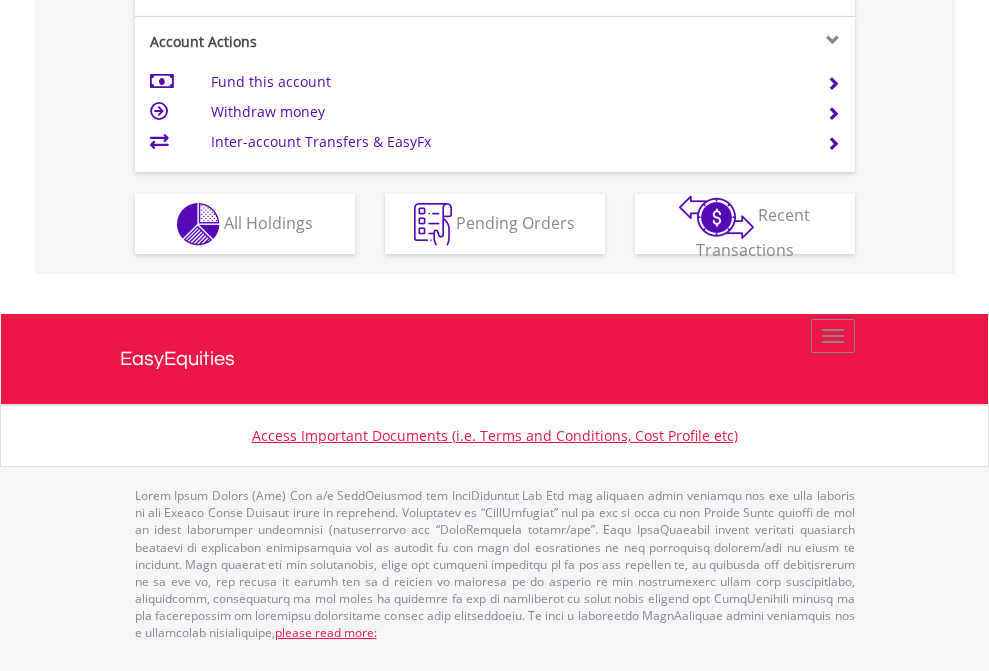 click on "Investment types" at bounding box center [706, -337] 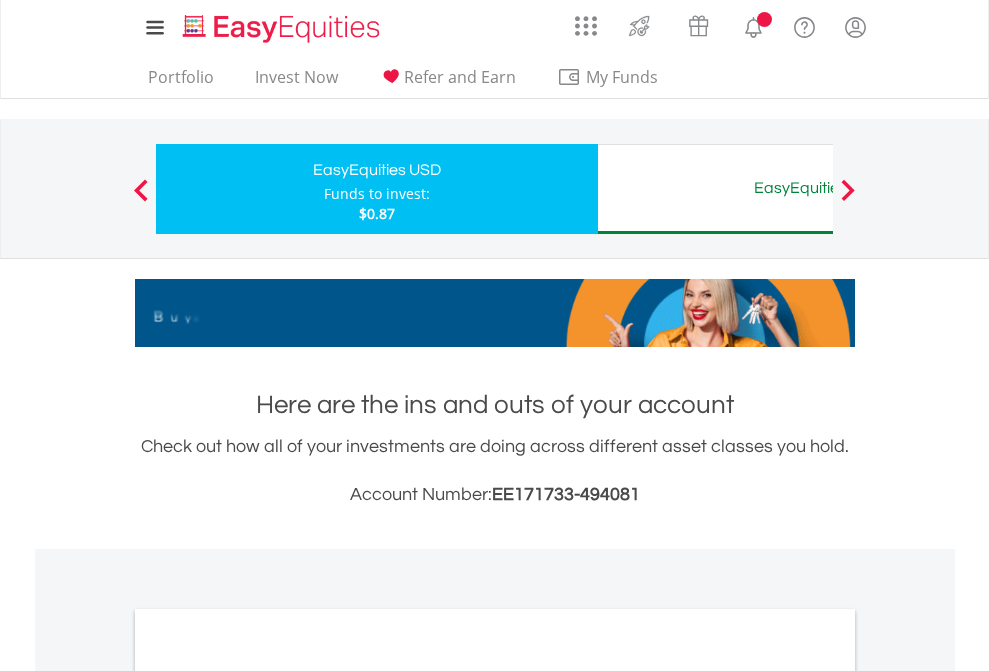 scroll, scrollTop: 0, scrollLeft: 0, axis: both 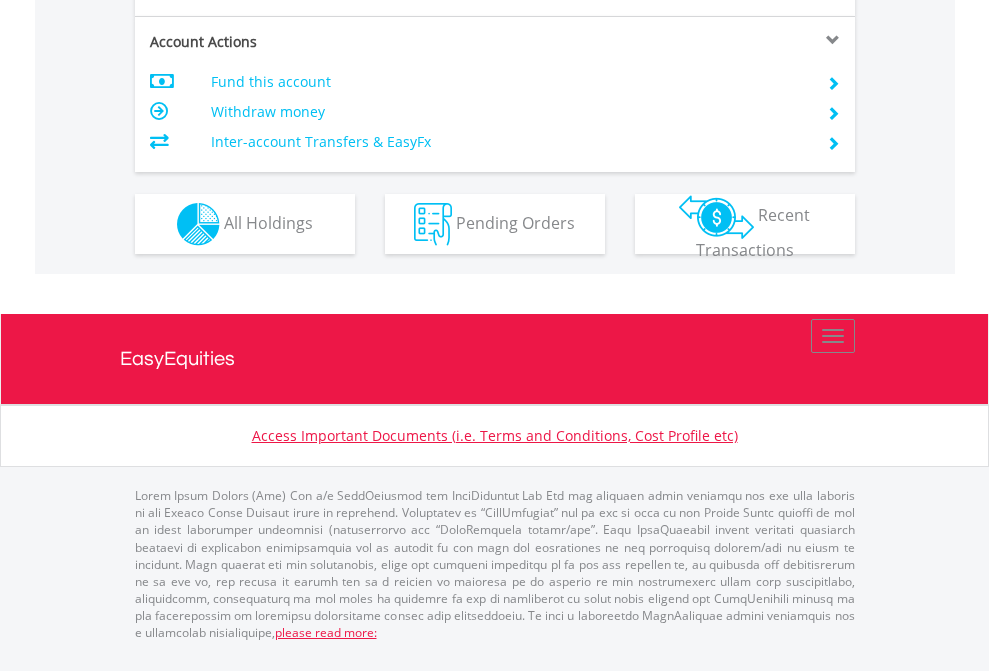 click on "Investment types" at bounding box center [706, -337] 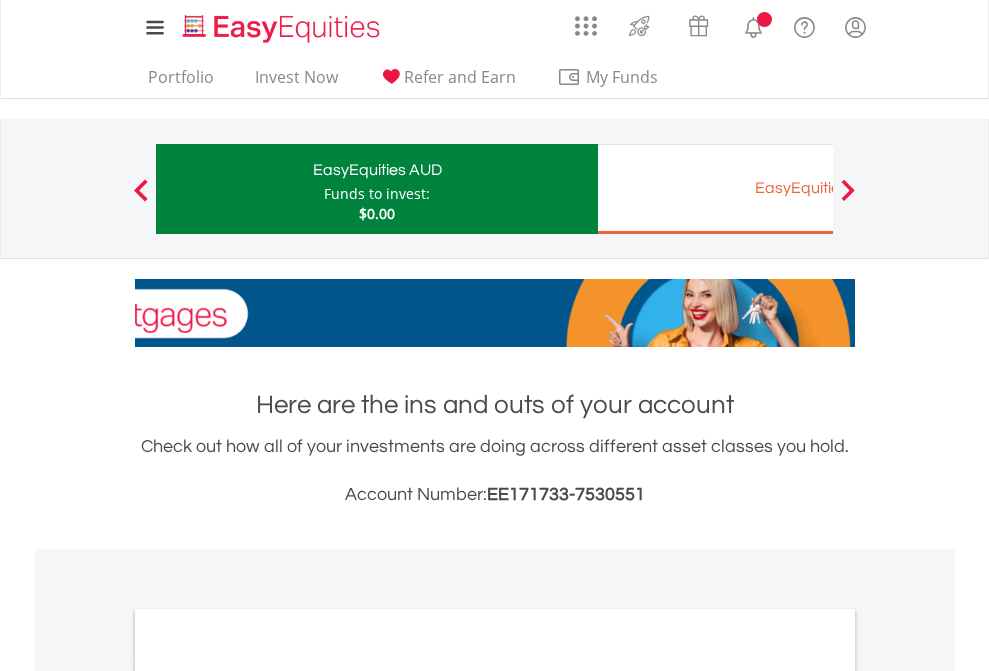 scroll, scrollTop: 0, scrollLeft: 0, axis: both 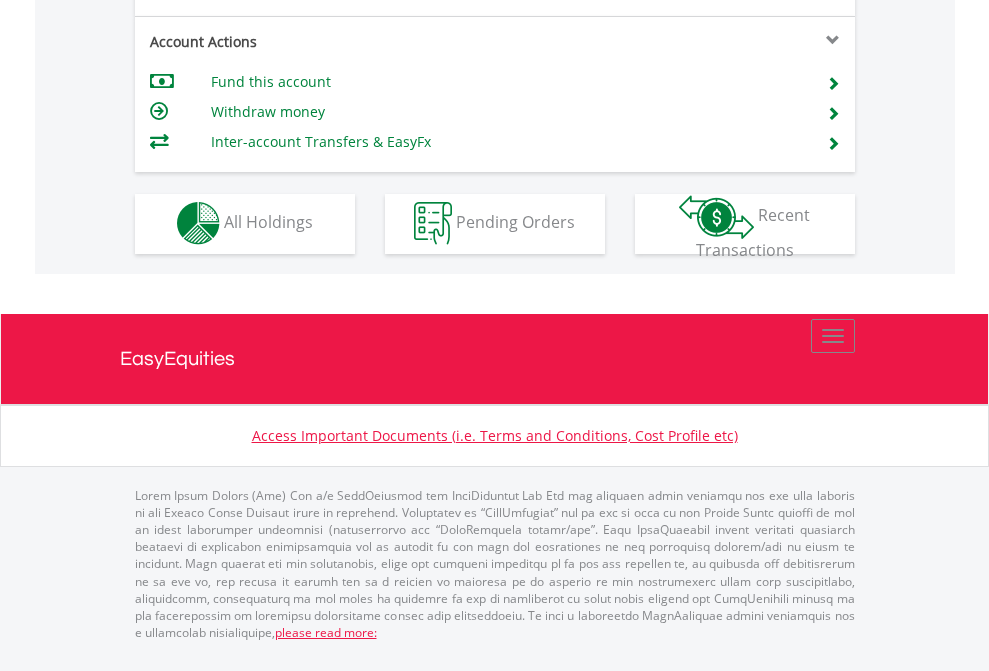 click on "Investment types" at bounding box center [706, -353] 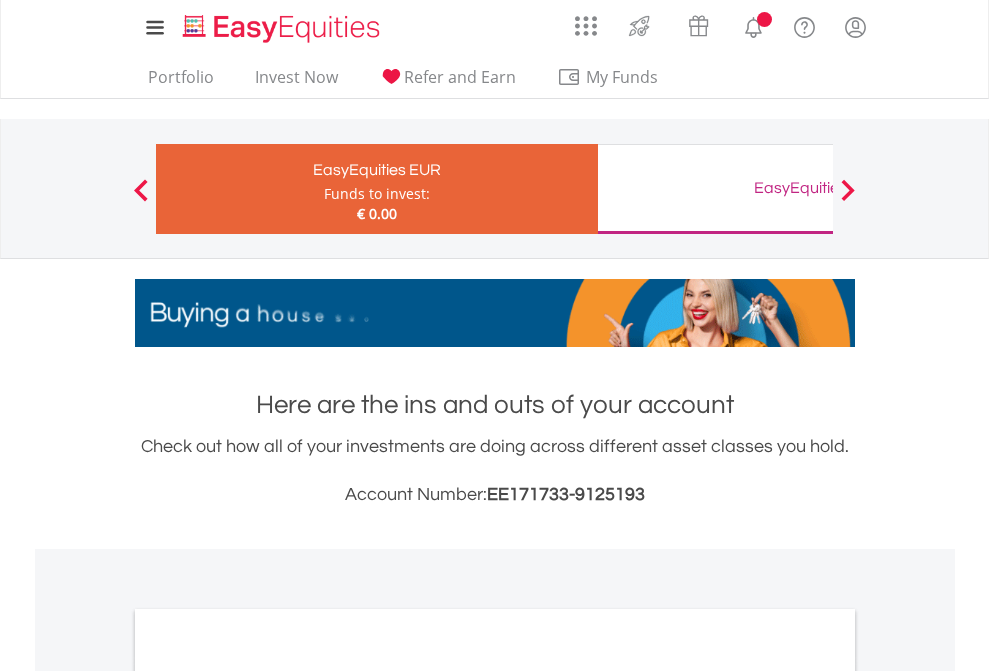 scroll, scrollTop: 0, scrollLeft: 0, axis: both 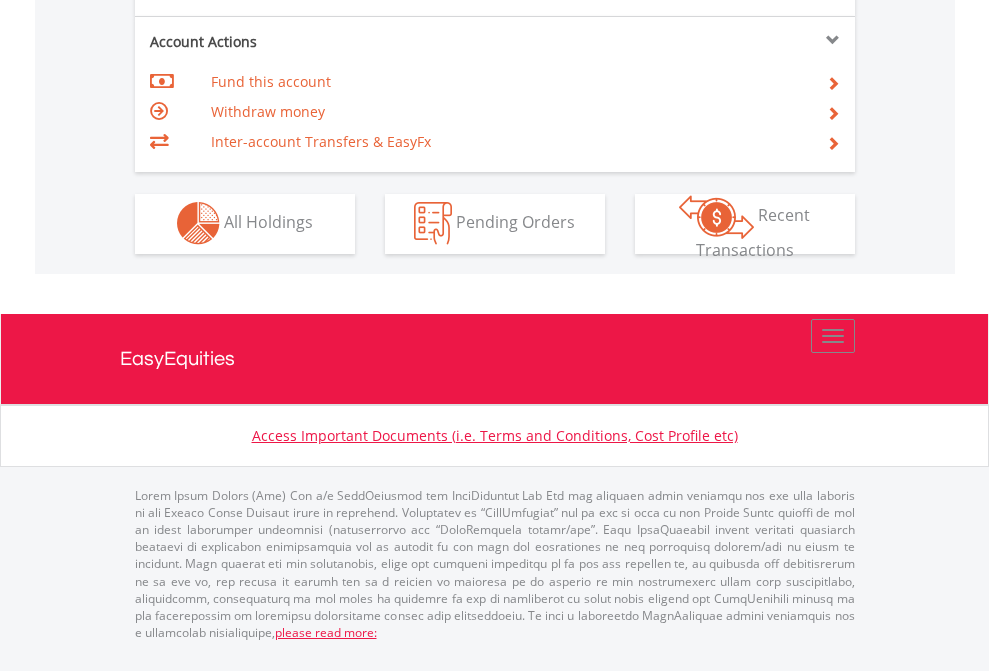 click on "Investment types" at bounding box center [706, -353] 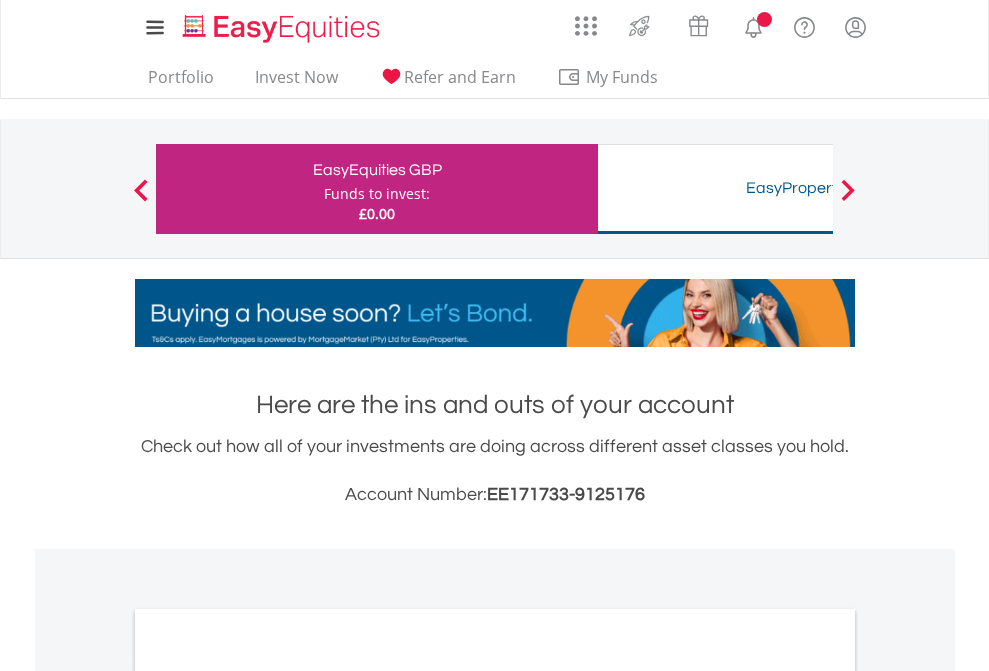 scroll, scrollTop: 0, scrollLeft: 0, axis: both 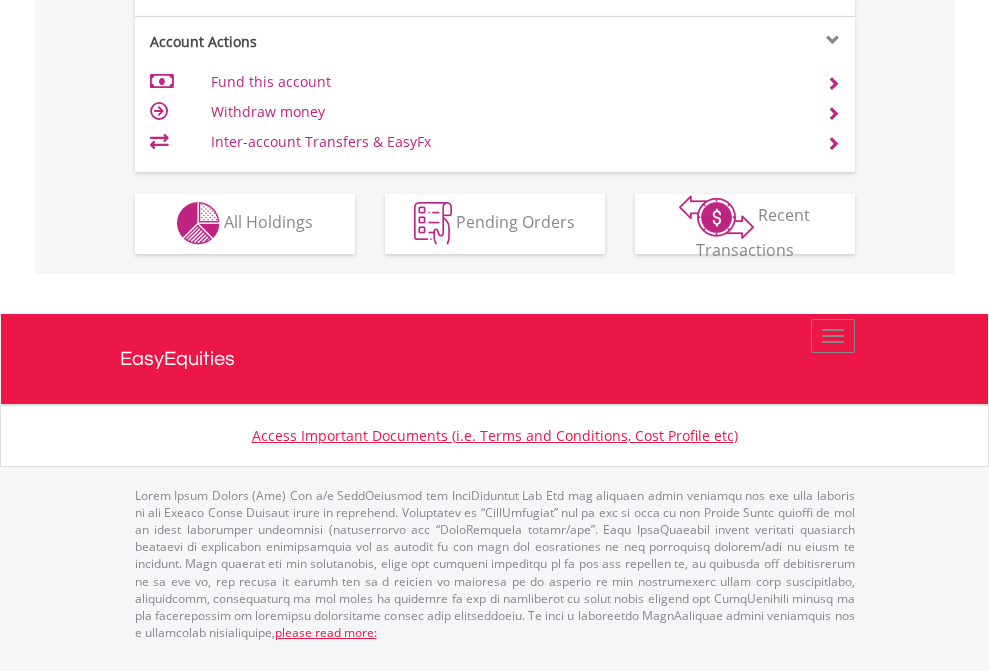 click on "Investment types" at bounding box center [706, -353] 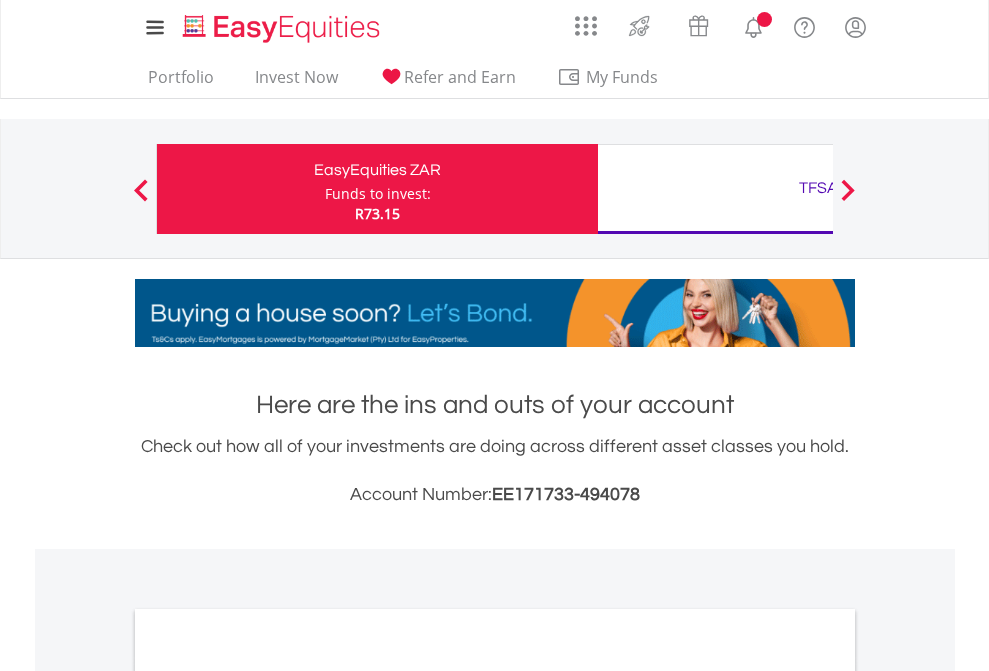scroll, scrollTop: 0, scrollLeft: 0, axis: both 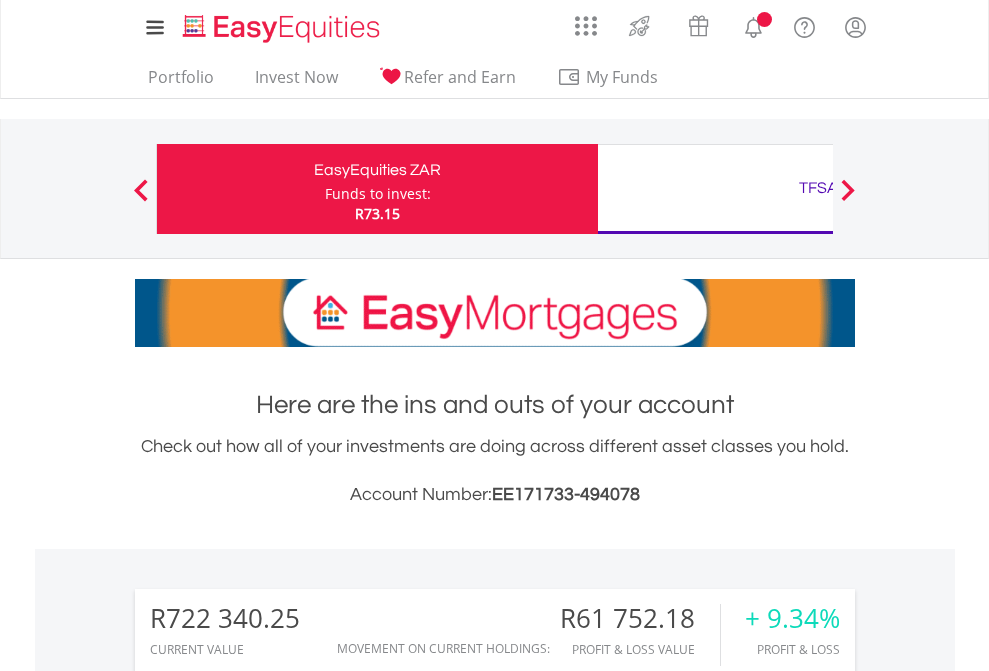 click on "All Holdings" at bounding box center (268, 1586) 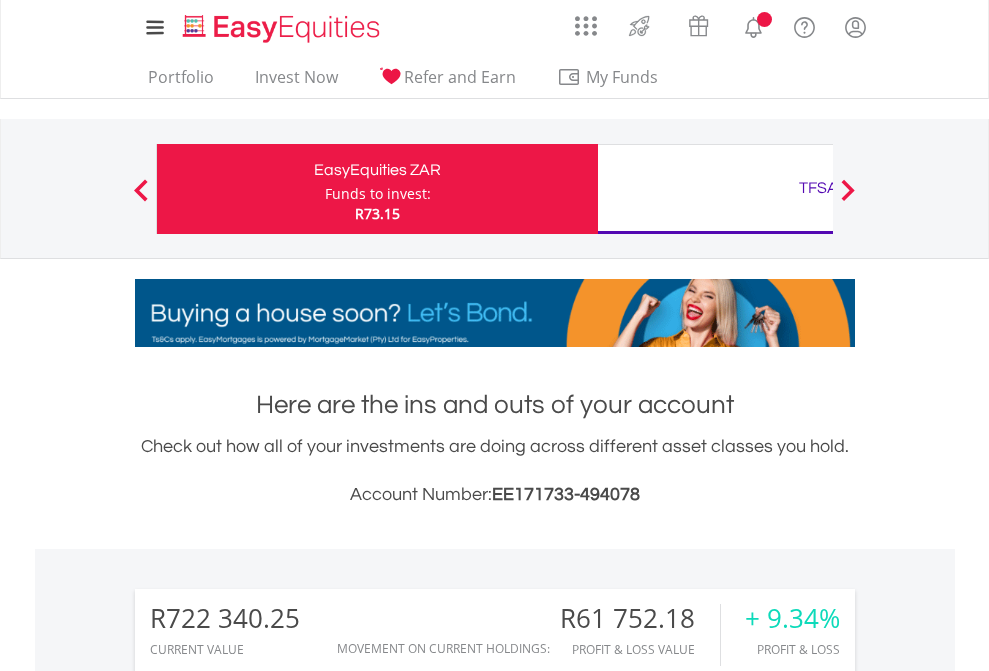 scroll, scrollTop: 1613, scrollLeft: 0, axis: vertical 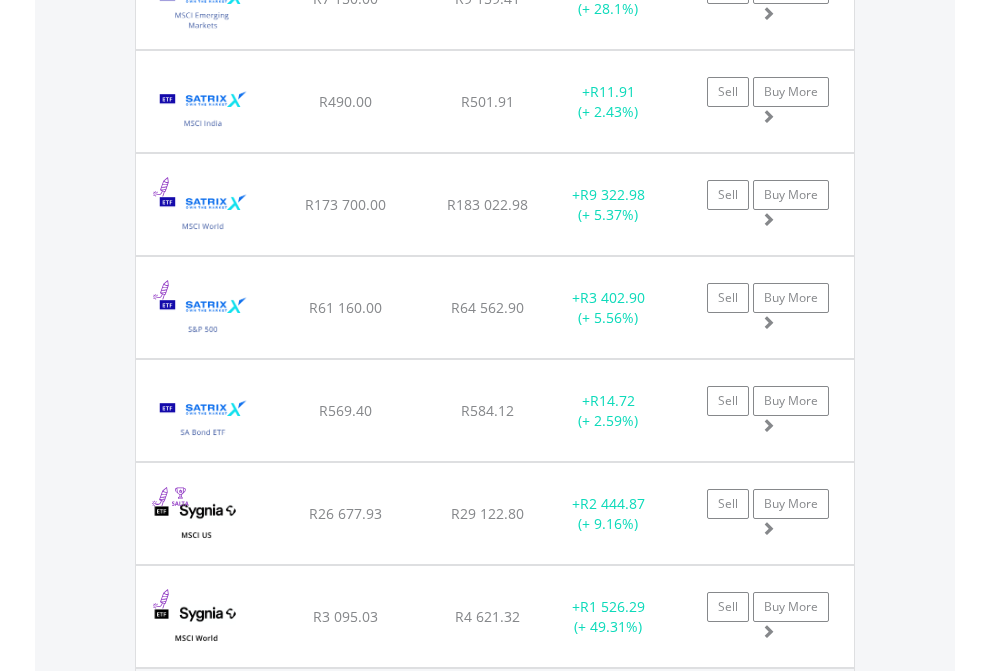 click on "TFSA" at bounding box center [818, -2156] 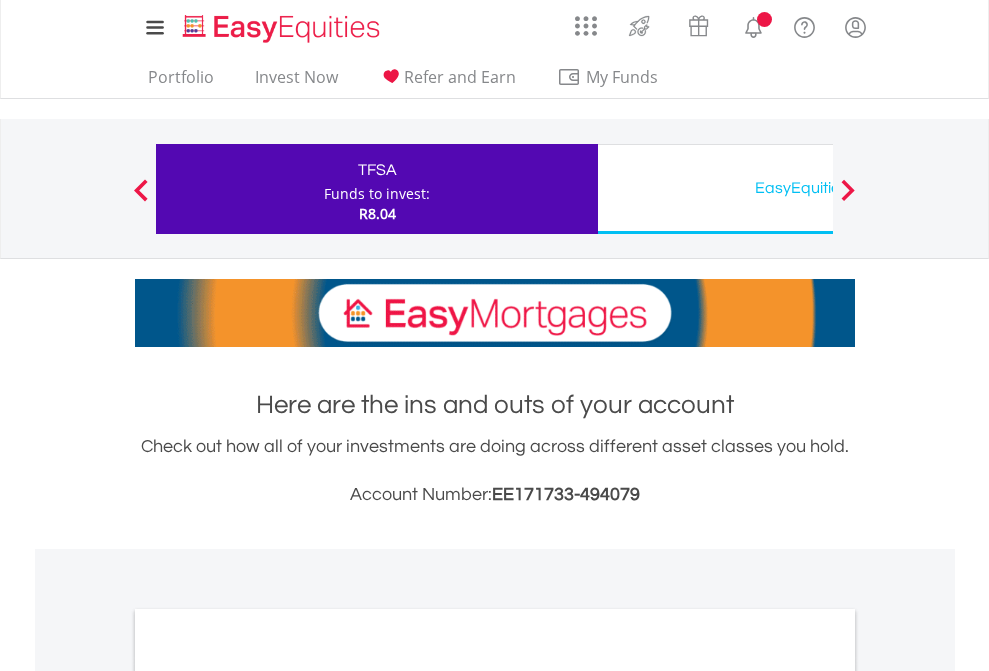 scroll, scrollTop: 1202, scrollLeft: 0, axis: vertical 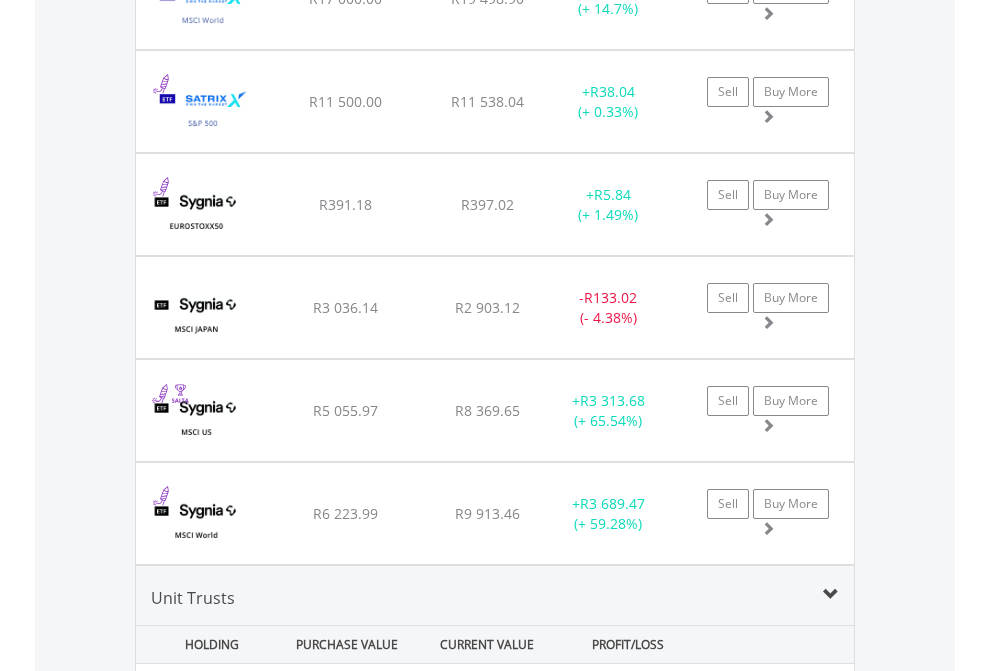 click on "EasyEquities USD" at bounding box center [818, -2116] 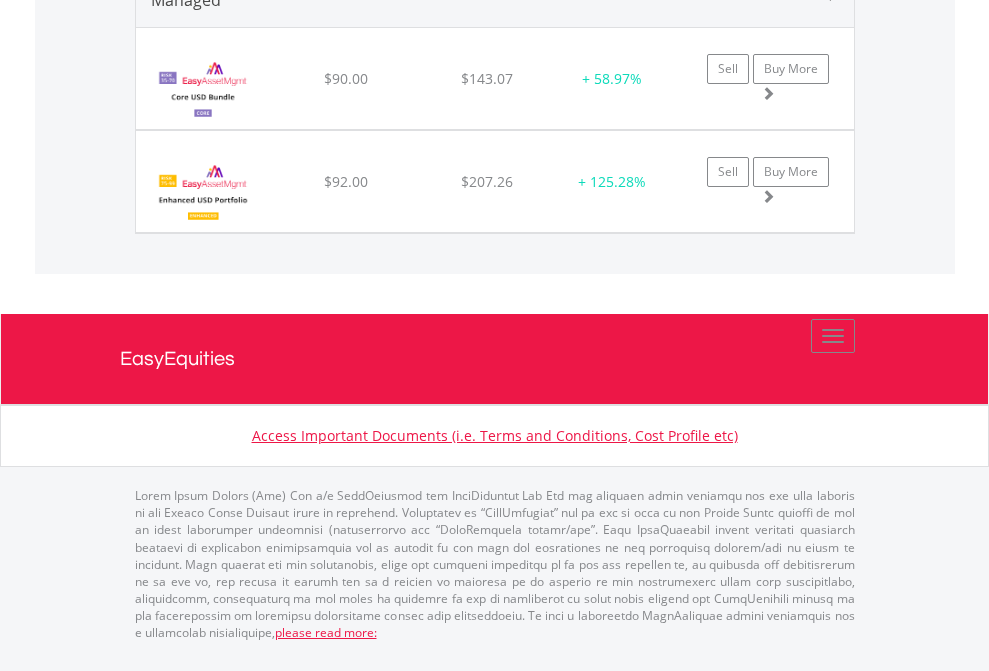 click on "EasyEquities AUD" at bounding box center (818, -1543) 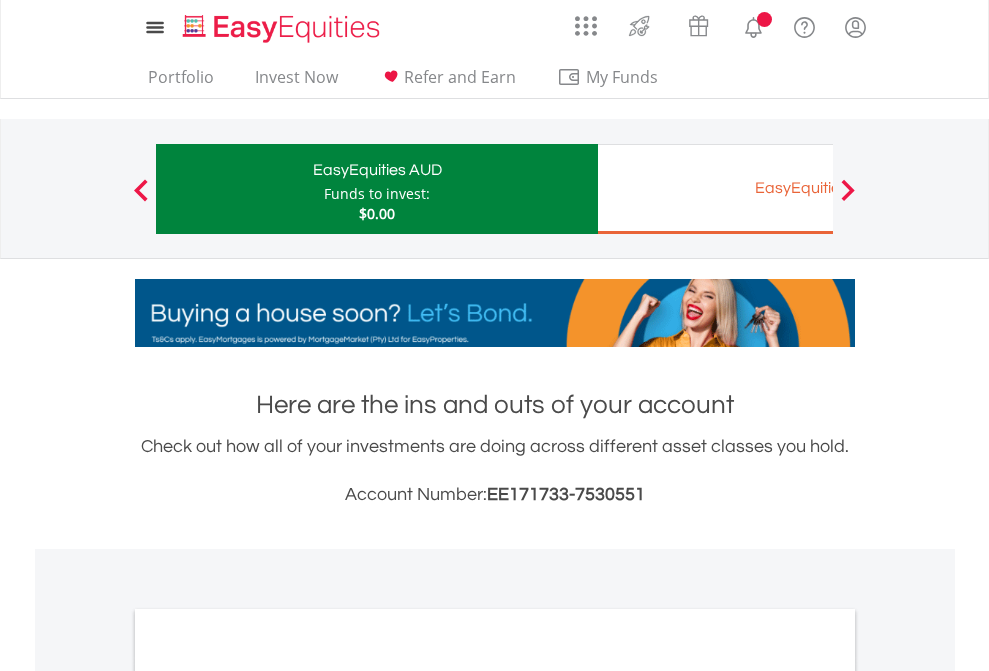 scroll, scrollTop: 0, scrollLeft: 0, axis: both 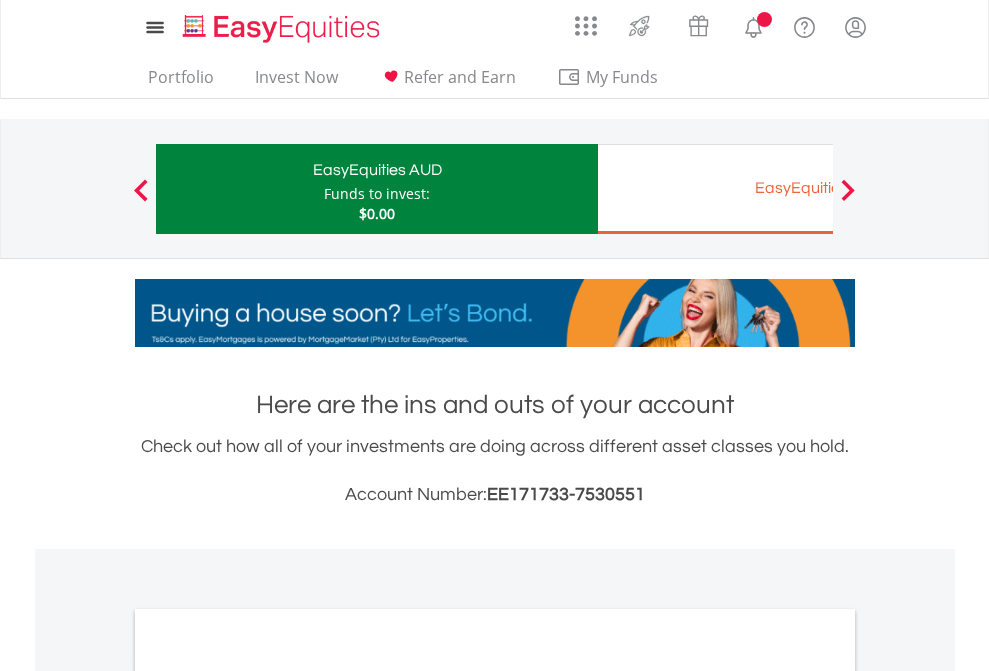 click on "All Holdings" at bounding box center (268, 1096) 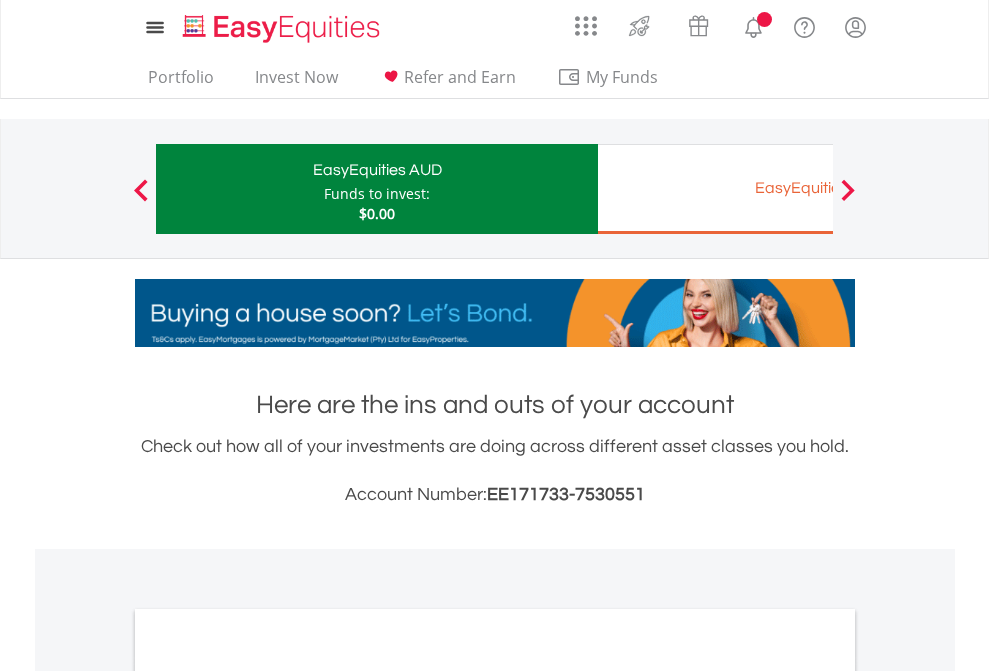 scroll, scrollTop: 1202, scrollLeft: 0, axis: vertical 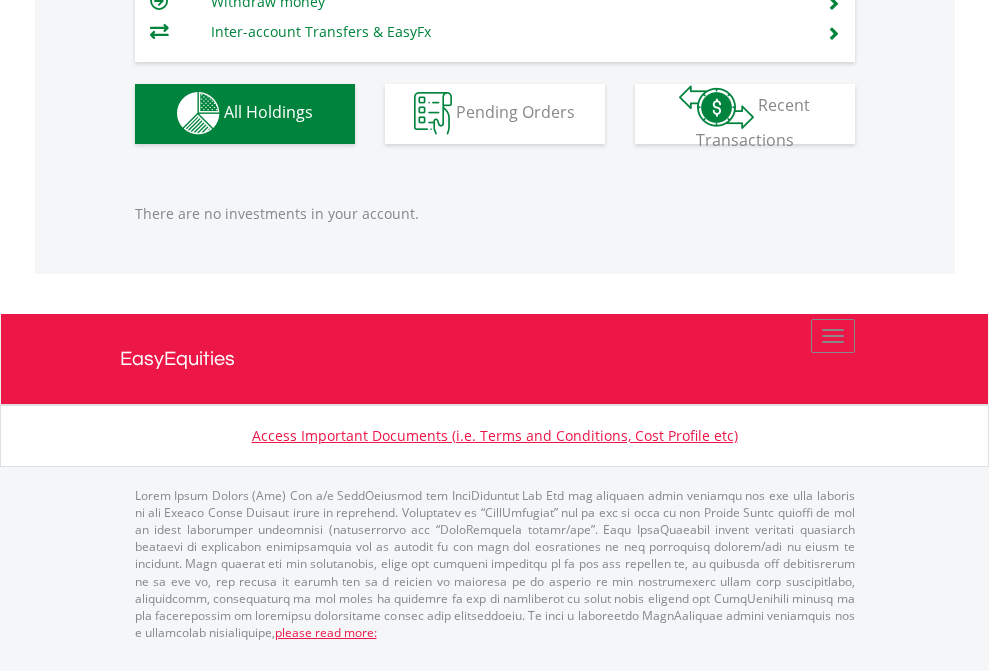 click on "EasyEquities EUR" at bounding box center [818, -1142] 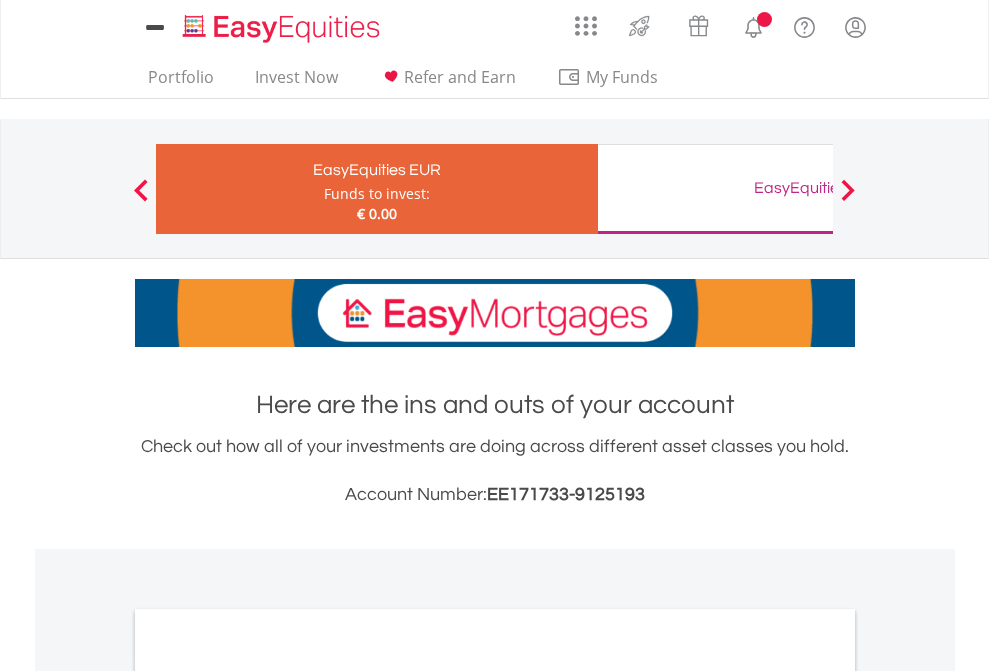 scroll, scrollTop: 0, scrollLeft: 0, axis: both 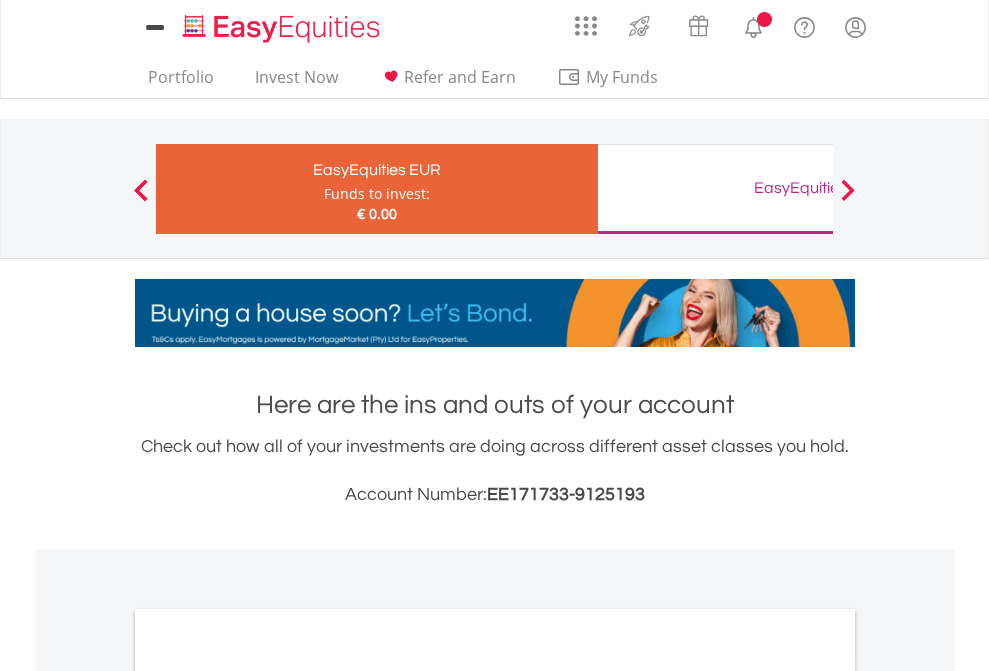 click on "All Holdings" at bounding box center [268, 1096] 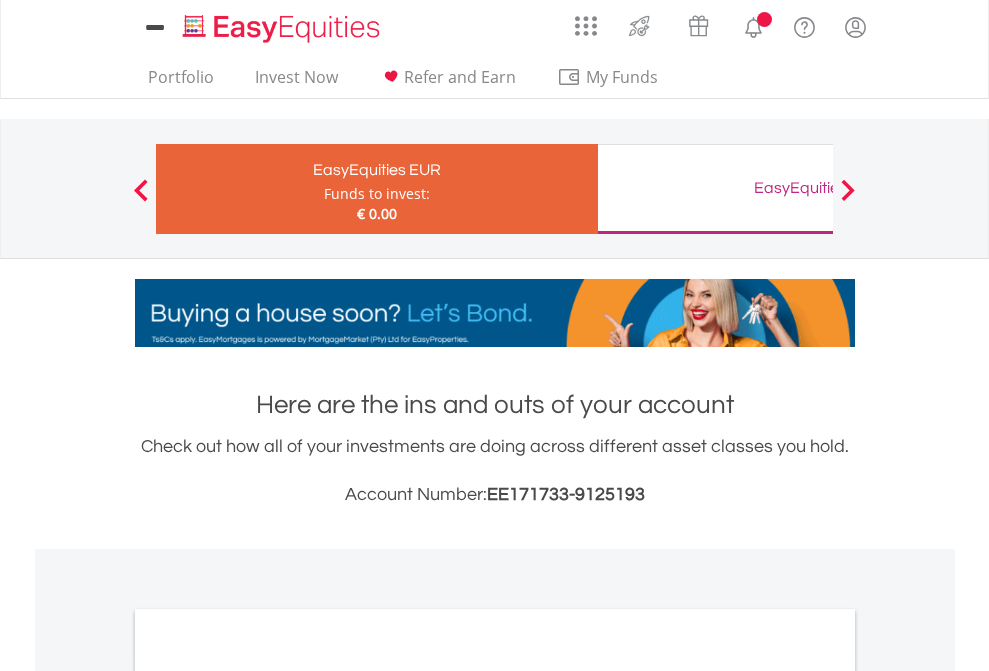 scroll, scrollTop: 1202, scrollLeft: 0, axis: vertical 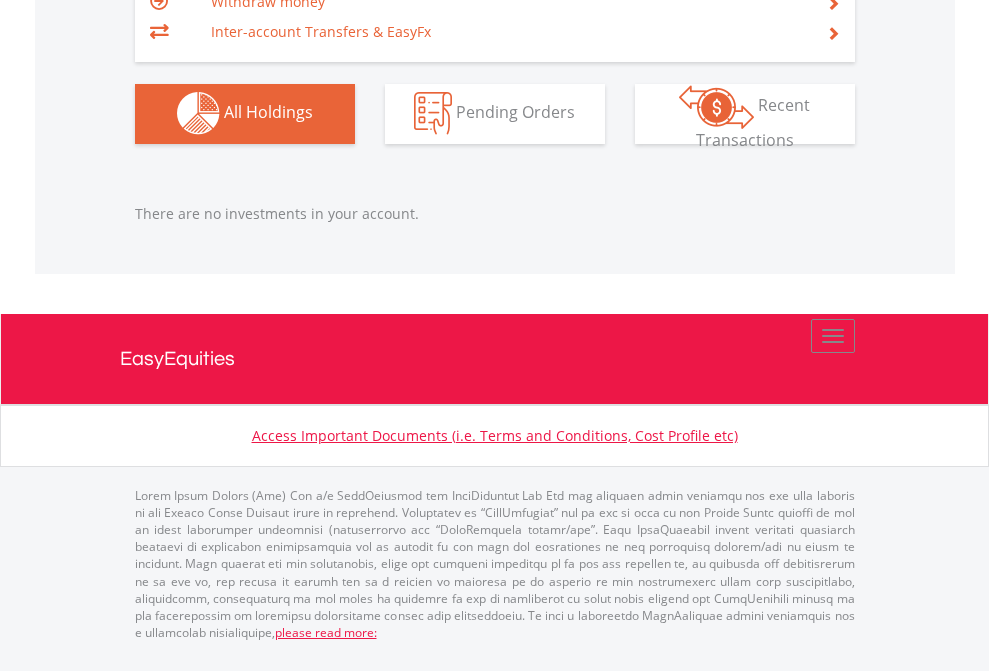 click on "EasyEquities GBP" at bounding box center [818, -1142] 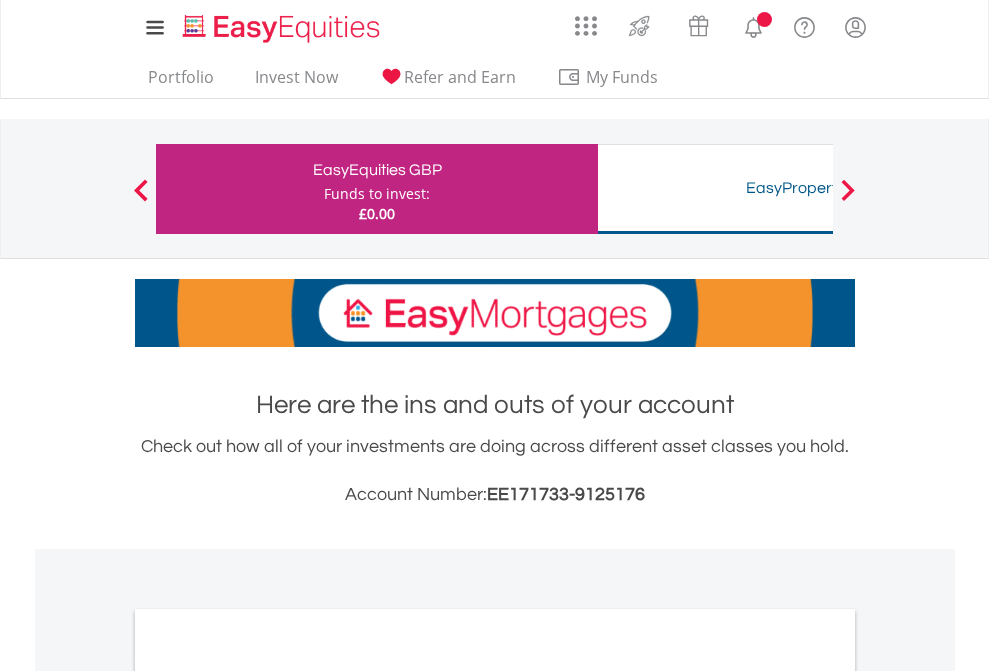 scroll, scrollTop: 0, scrollLeft: 0, axis: both 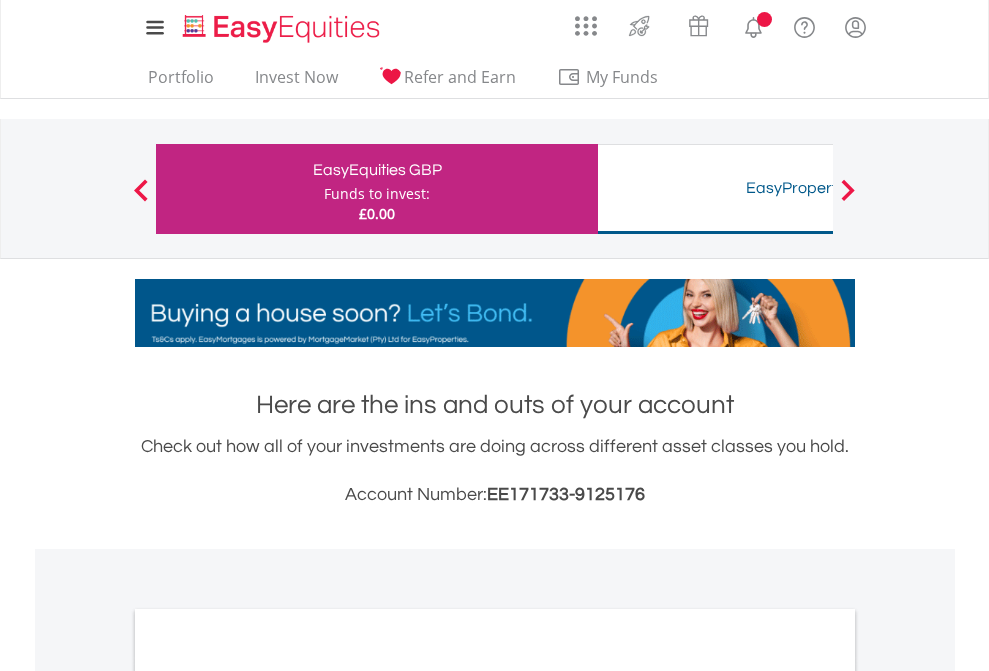 click on "All Holdings" at bounding box center (268, 1096) 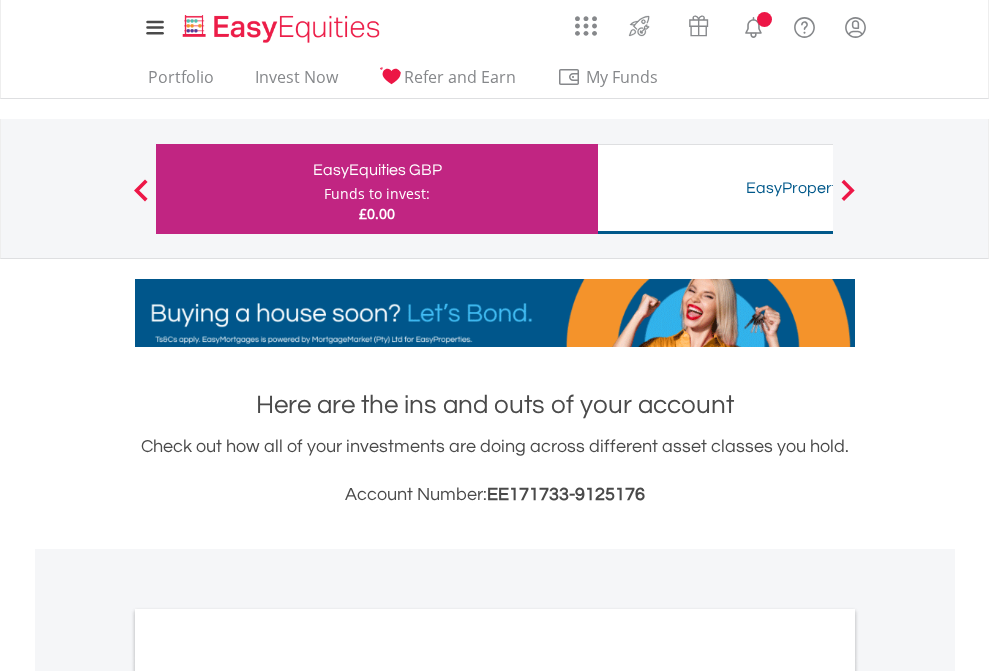 scroll, scrollTop: 1486, scrollLeft: 0, axis: vertical 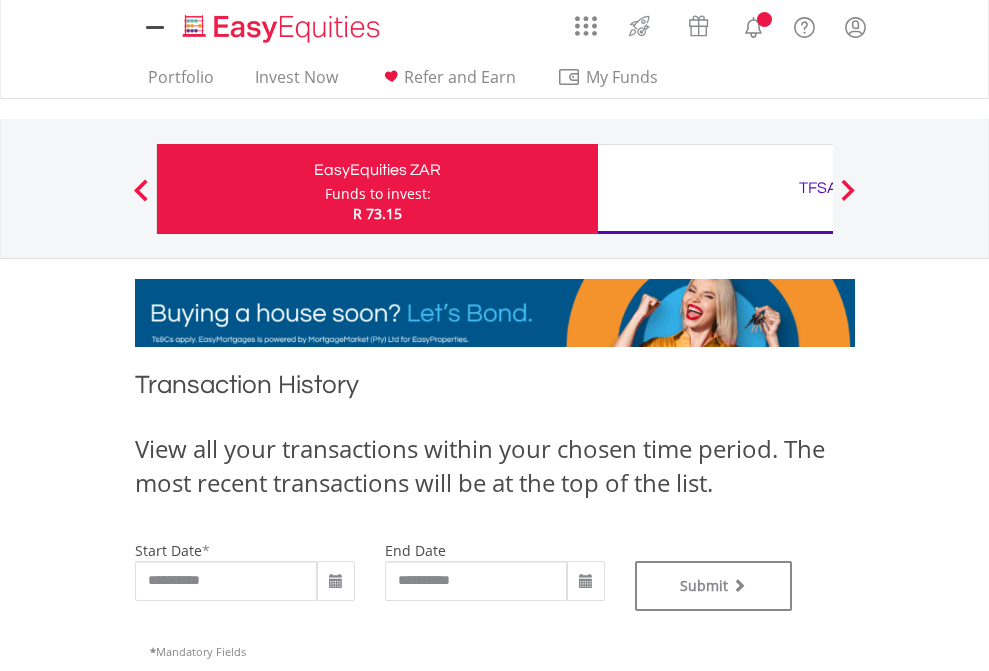 type on "**********" 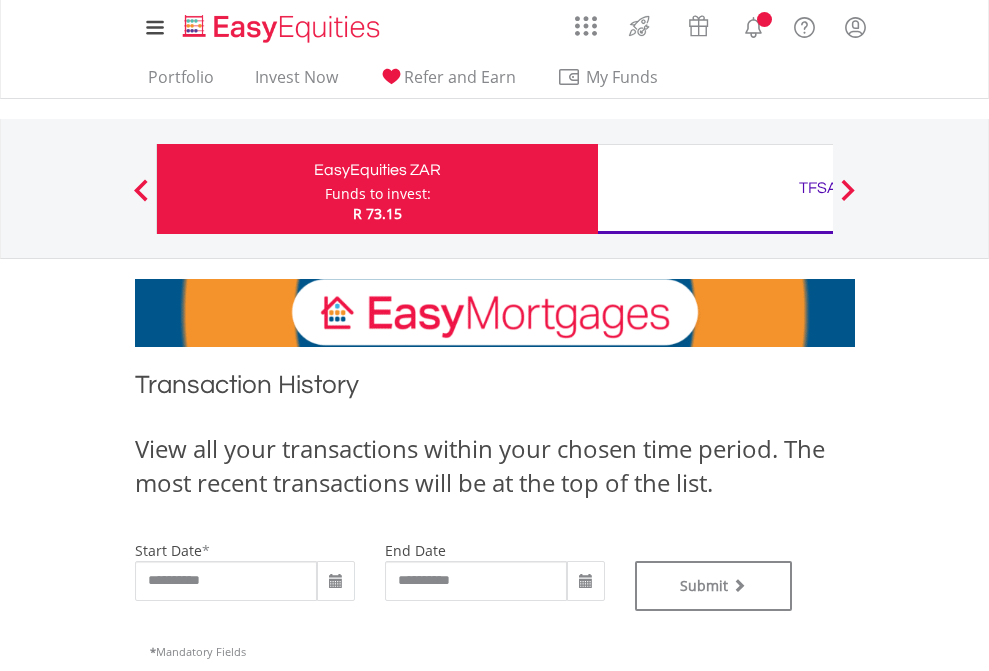 type on "**********" 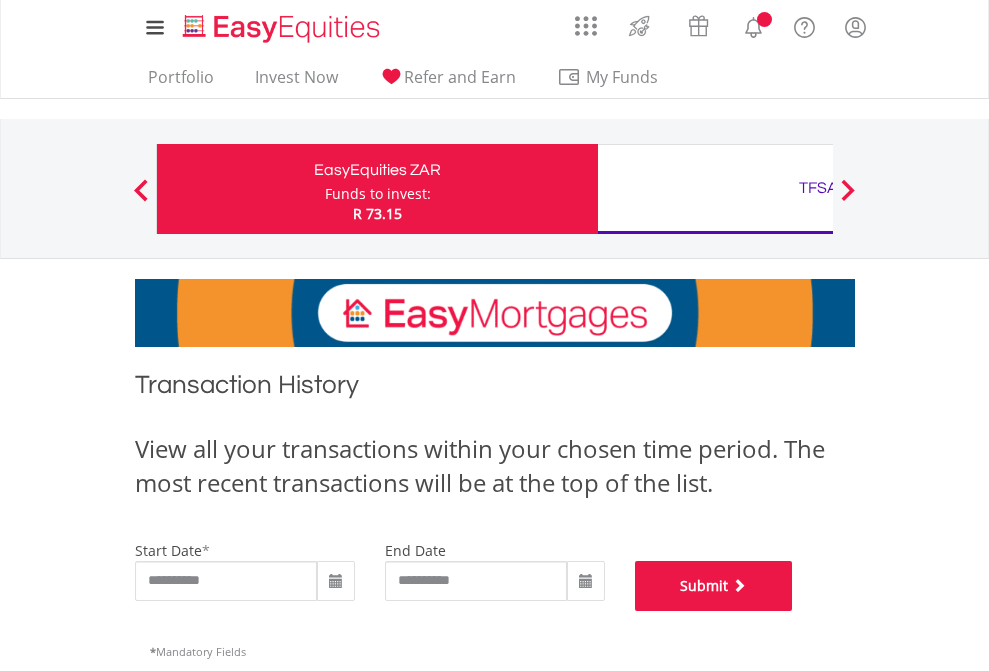 click on "Submit" at bounding box center [714, 586] 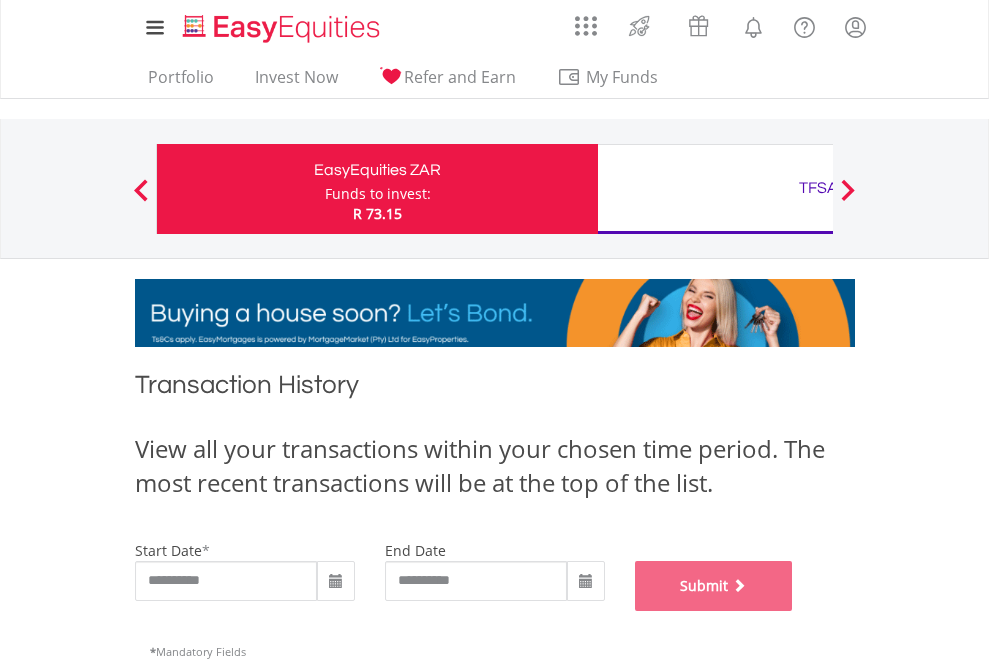 scroll, scrollTop: 811, scrollLeft: 0, axis: vertical 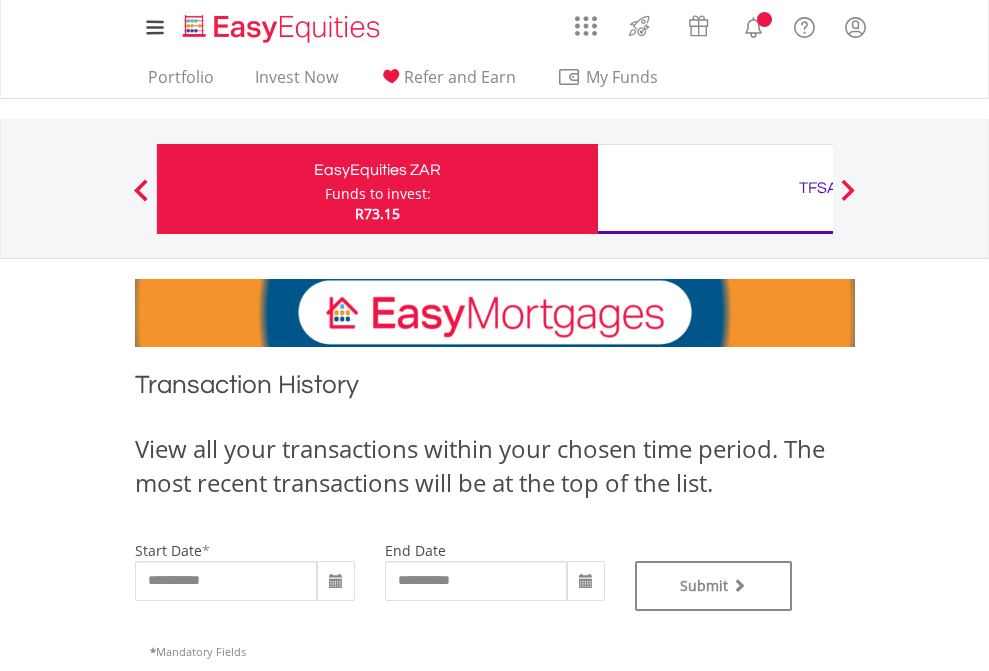 click on "TFSA" at bounding box center (818, 188) 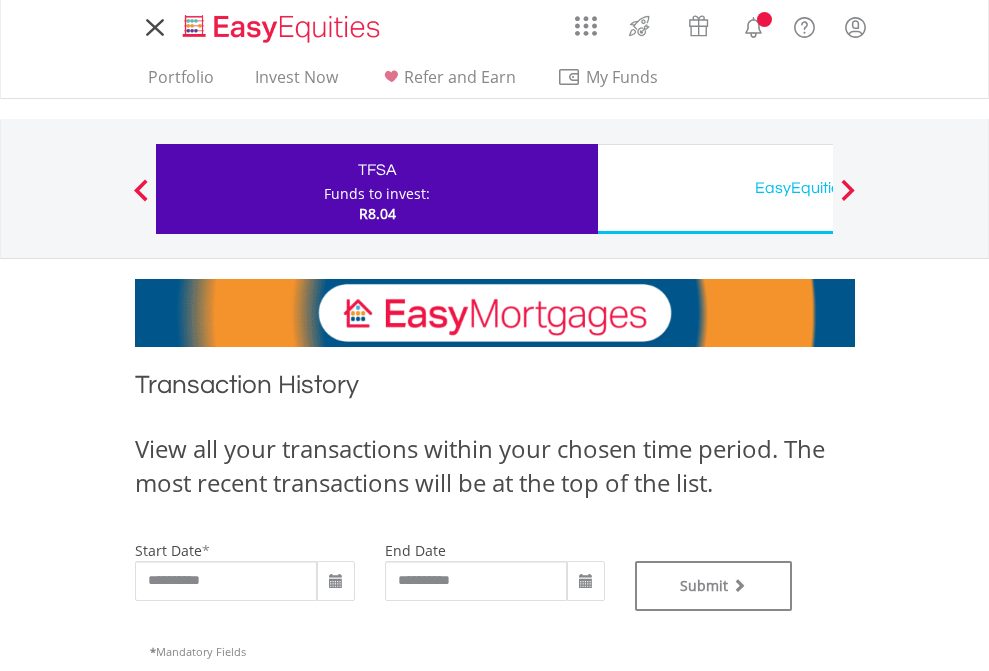 scroll, scrollTop: 0, scrollLeft: 0, axis: both 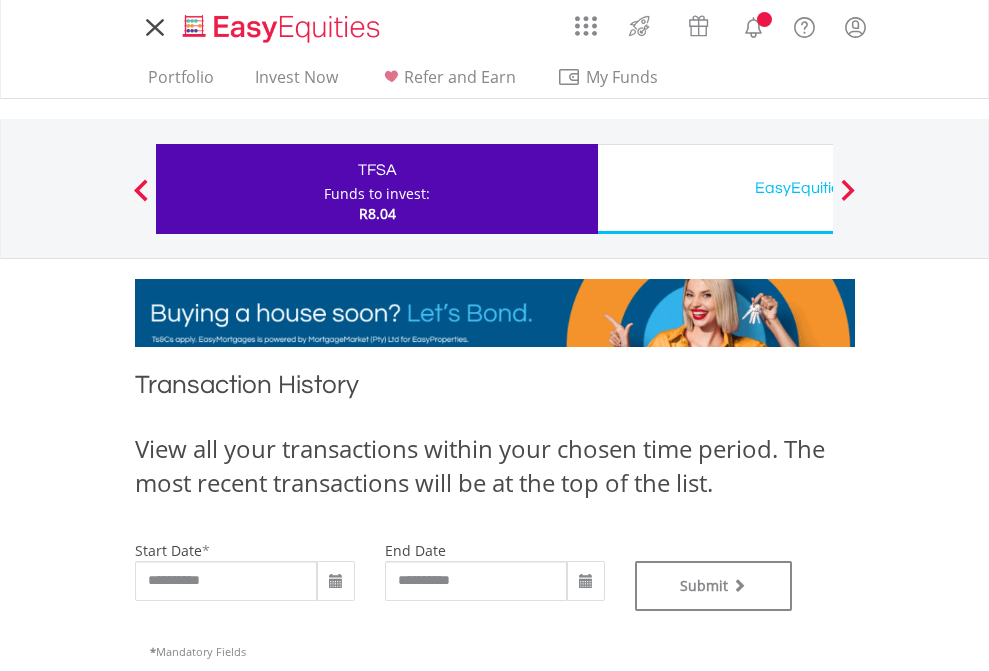 type on "**********" 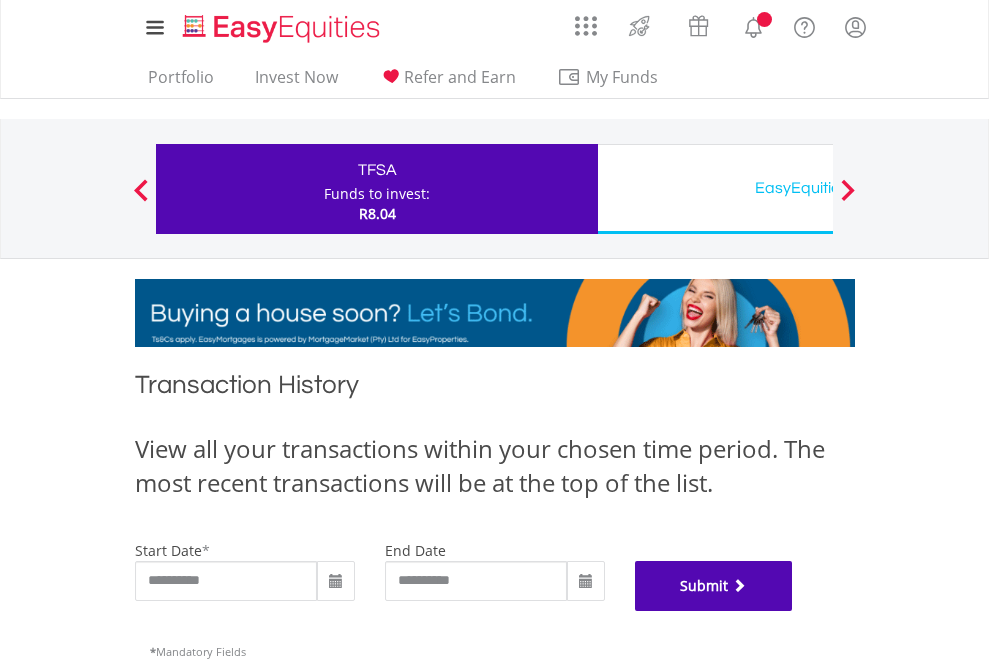 click on "Submit" at bounding box center [714, 586] 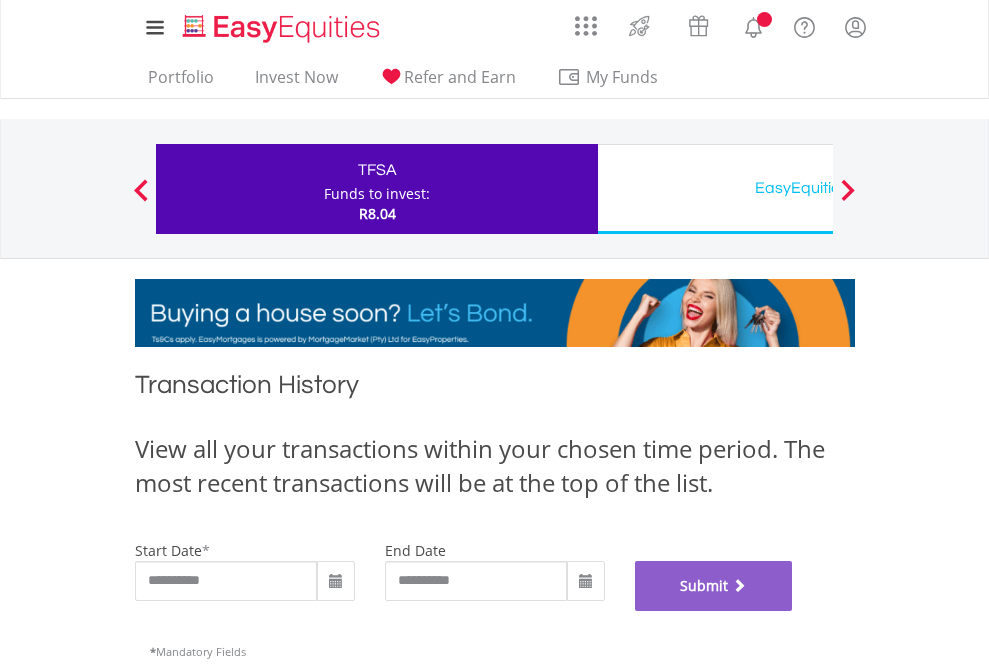 scroll, scrollTop: 811, scrollLeft: 0, axis: vertical 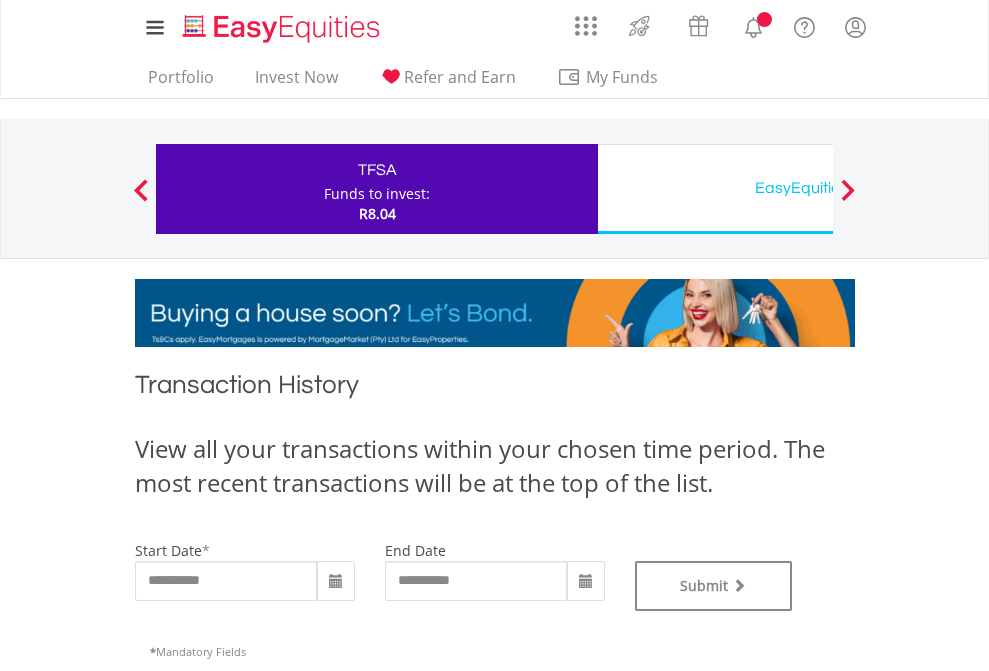 click on "EasyEquities USD" at bounding box center [818, 188] 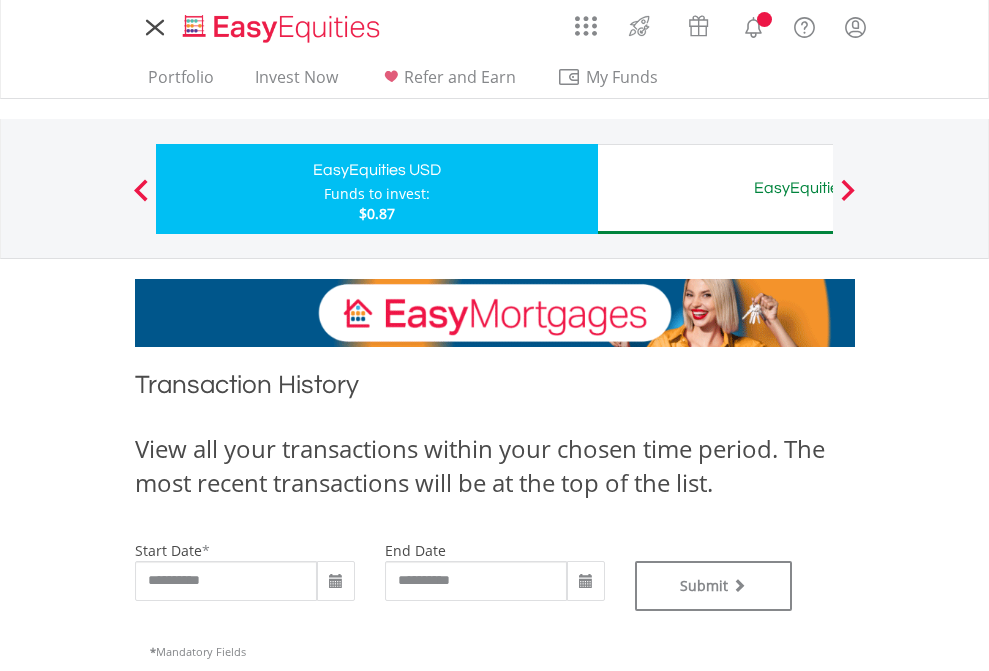 scroll, scrollTop: 0, scrollLeft: 0, axis: both 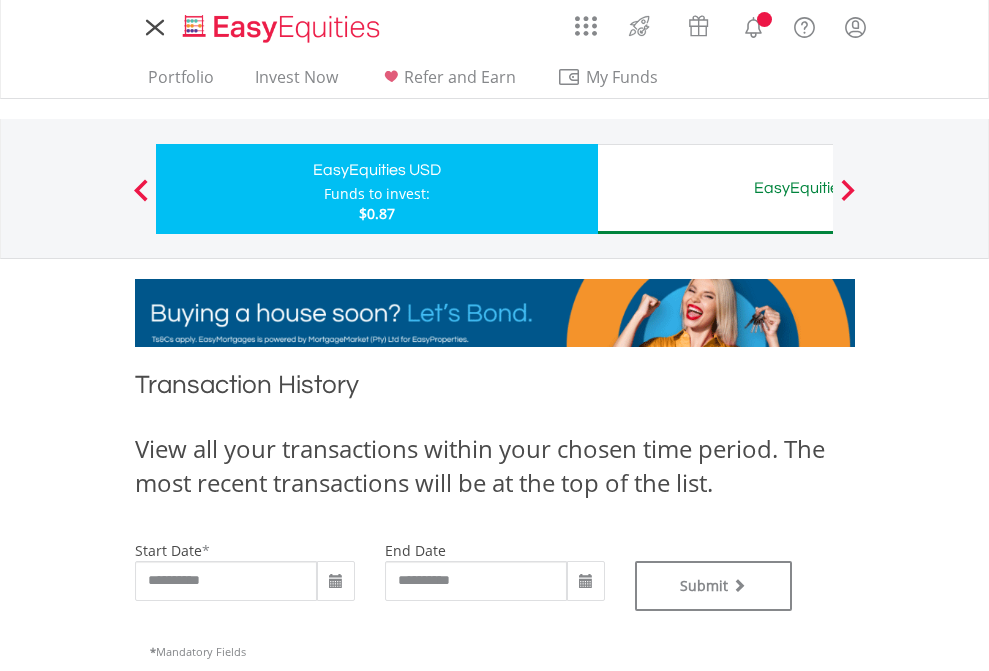type on "**********" 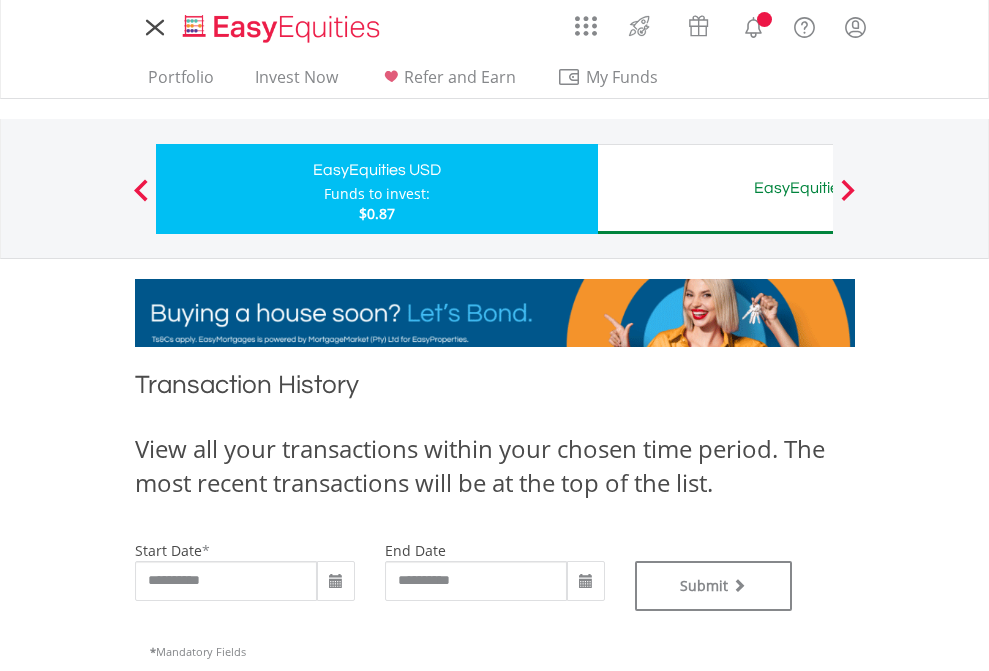 type on "**********" 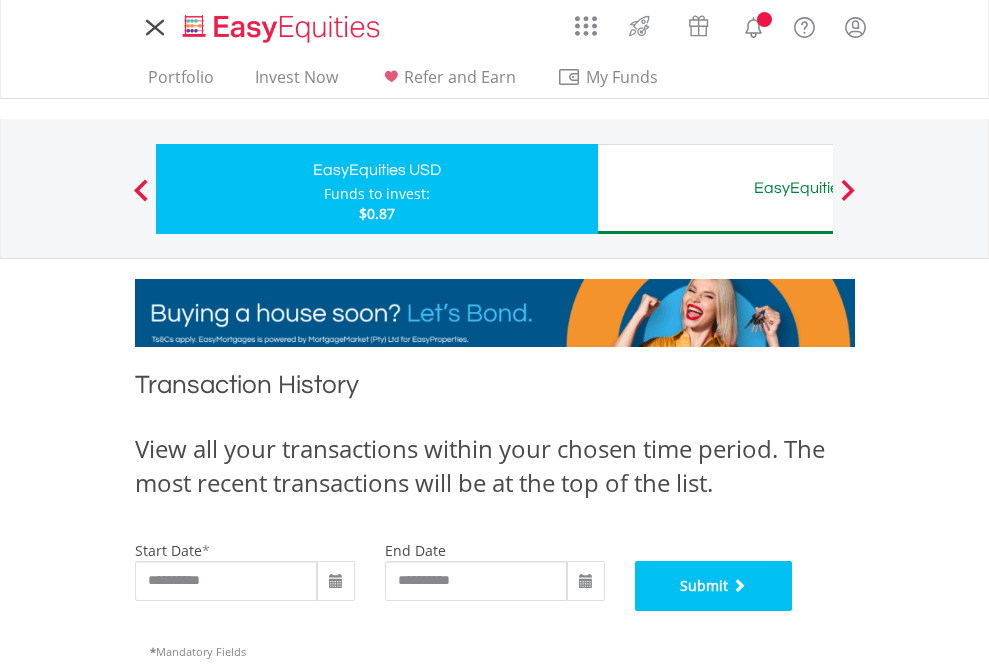 click on "Submit" at bounding box center (714, 586) 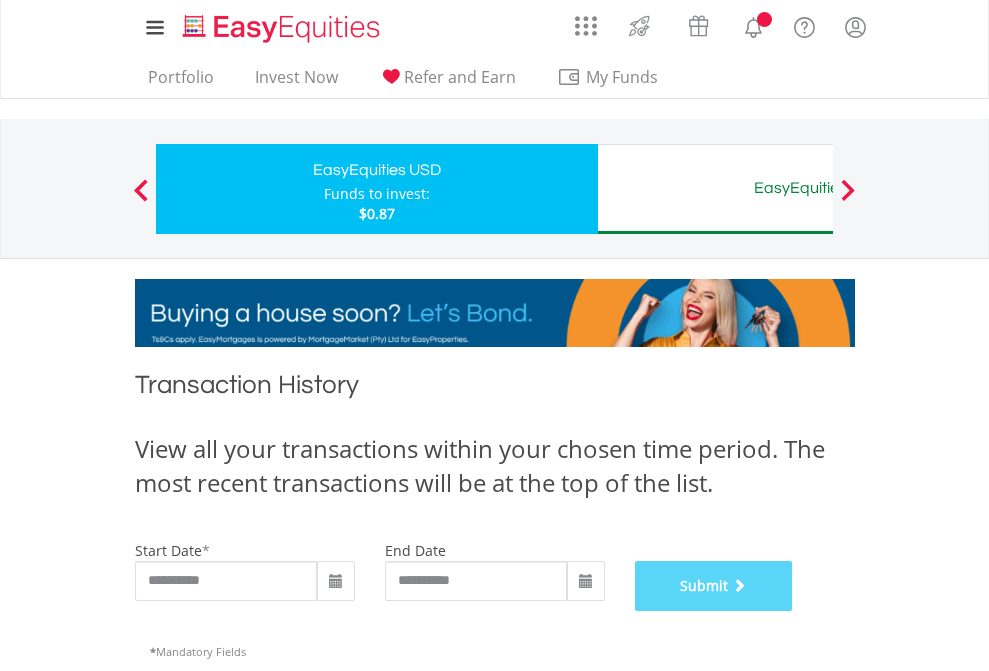 scroll, scrollTop: 811, scrollLeft: 0, axis: vertical 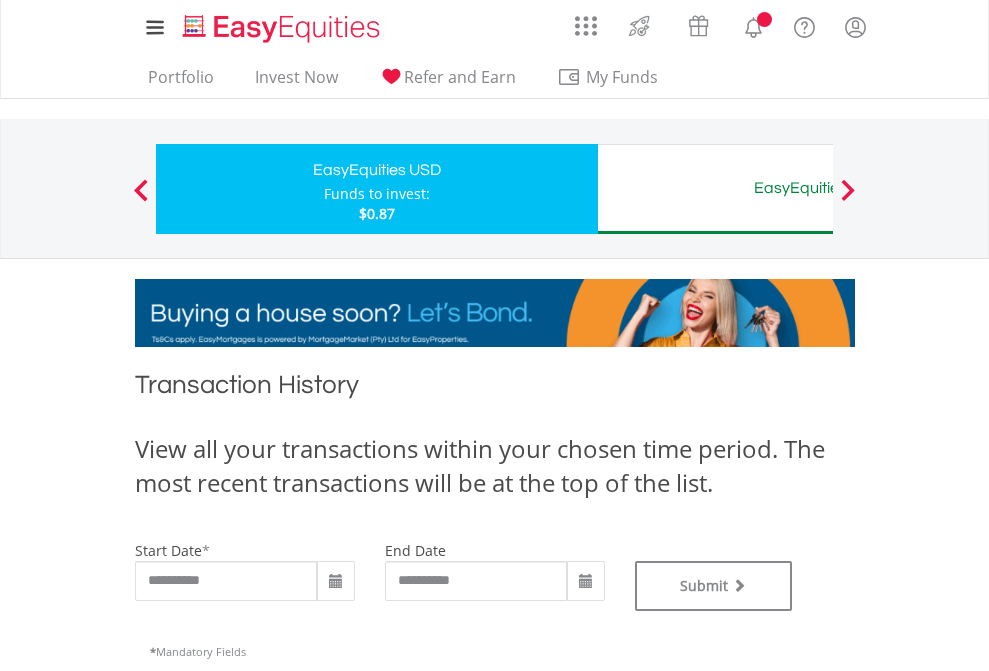 click on "EasyEquities AUD" at bounding box center [818, 188] 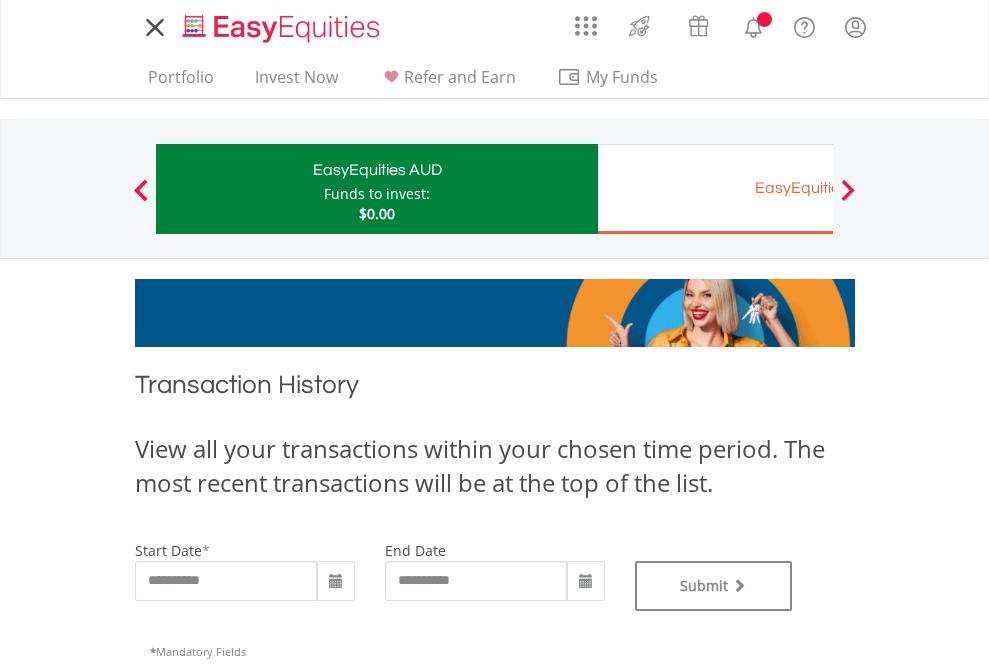 scroll, scrollTop: 0, scrollLeft: 0, axis: both 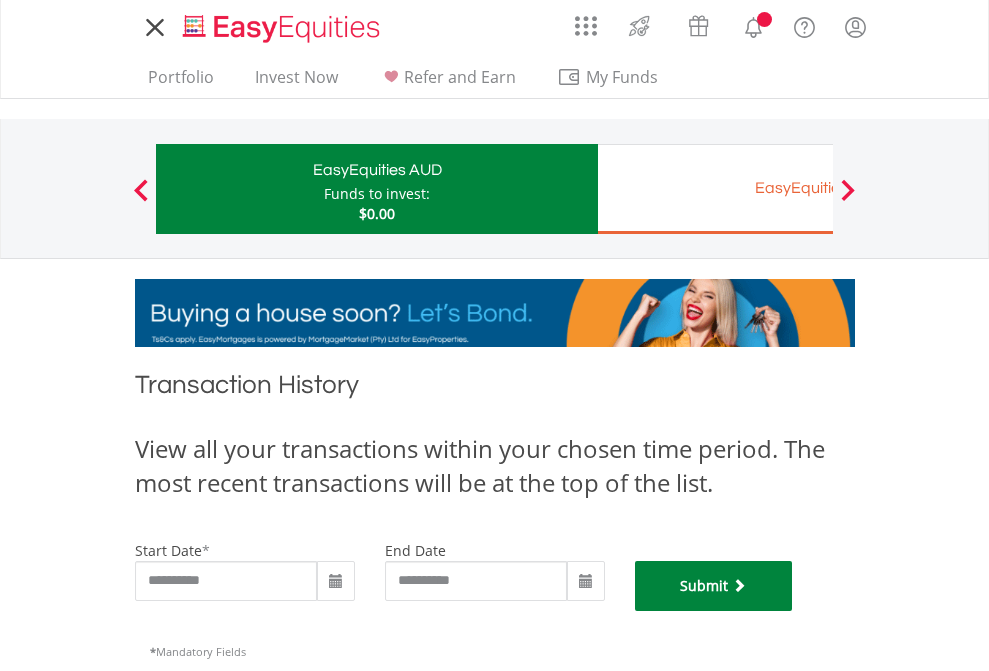 click on "Submit" at bounding box center [714, 586] 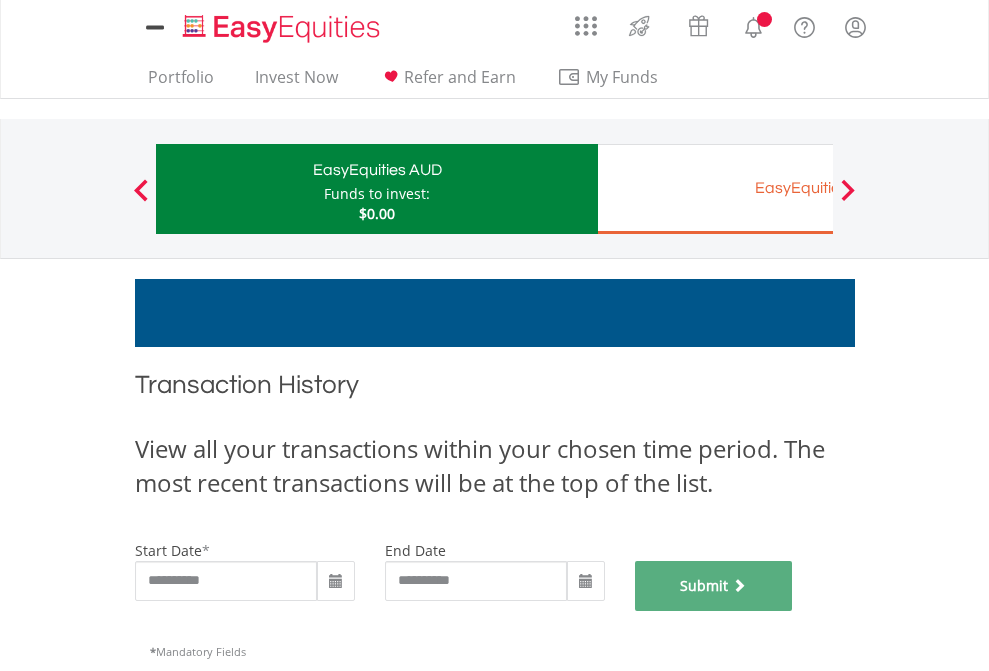 scroll, scrollTop: 811, scrollLeft: 0, axis: vertical 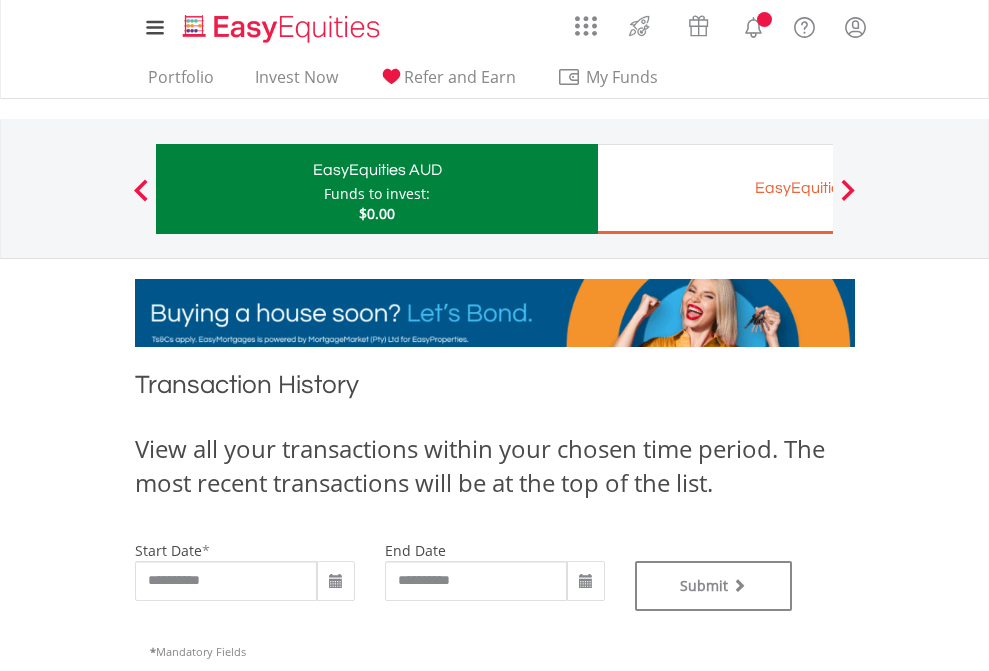 click on "EasyEquities EUR" at bounding box center [818, 188] 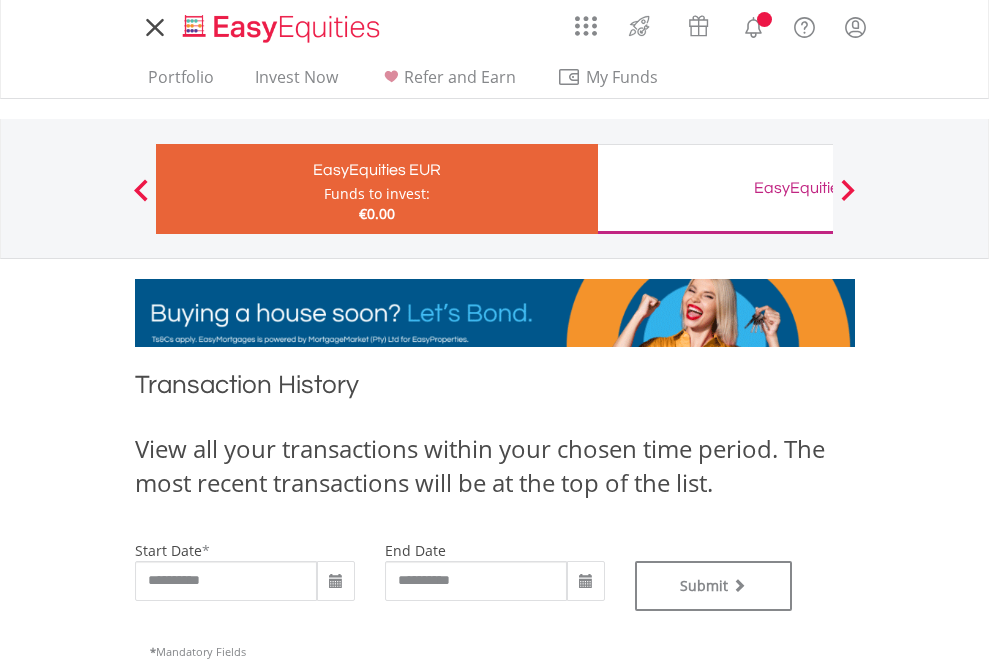 scroll, scrollTop: 0, scrollLeft: 0, axis: both 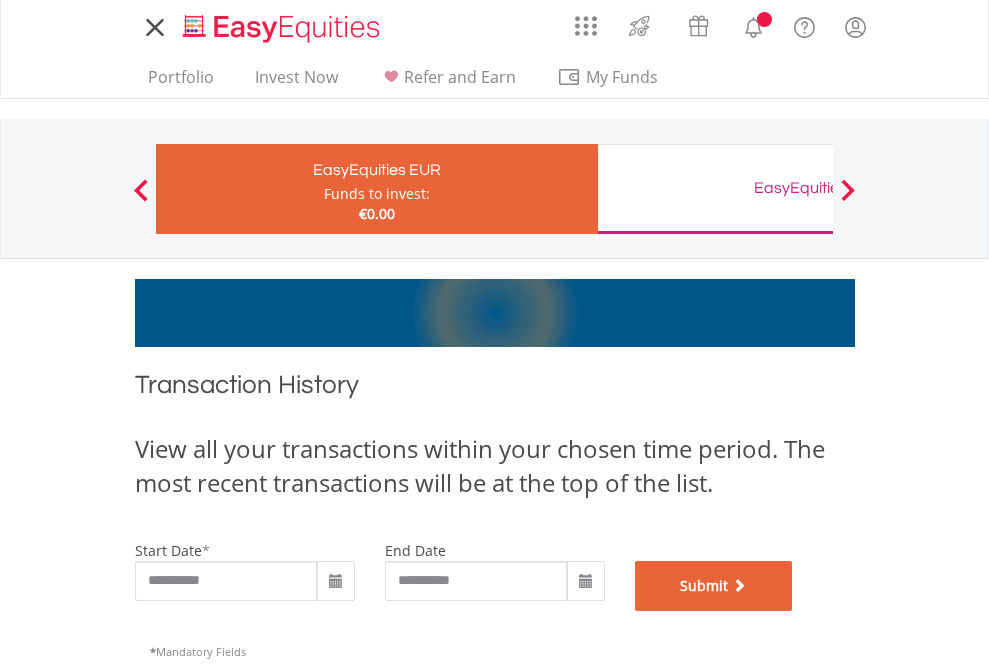 click on "Submit" at bounding box center [714, 586] 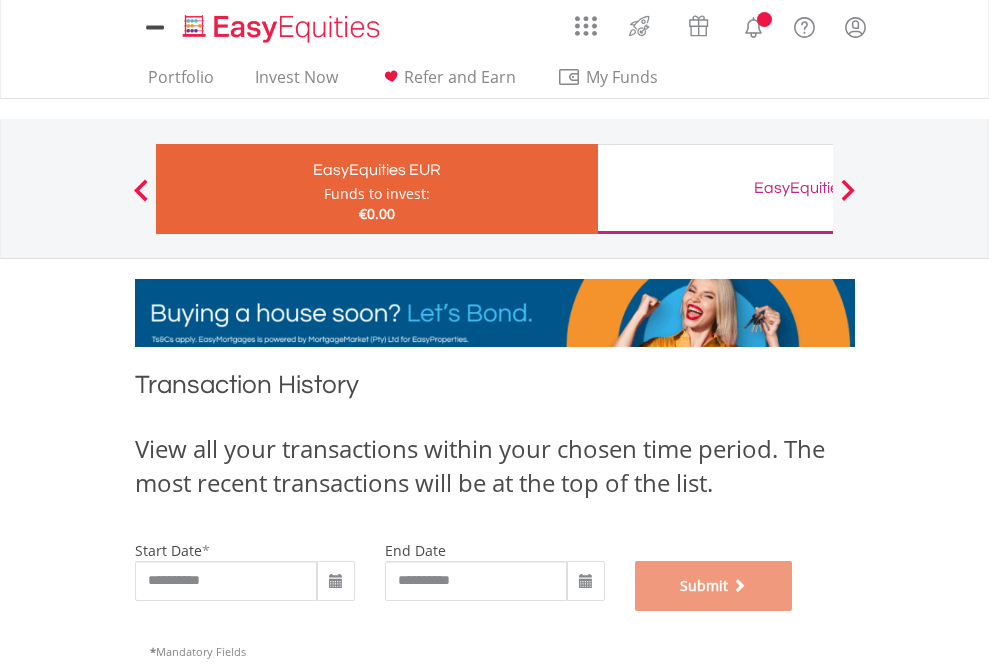 scroll, scrollTop: 811, scrollLeft: 0, axis: vertical 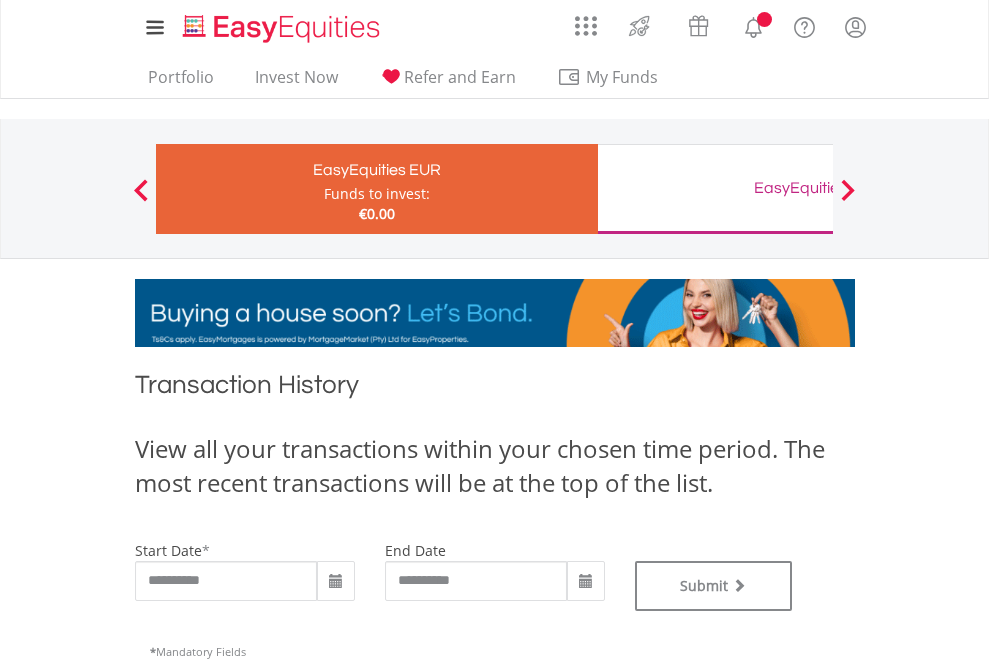 click on "EasyEquities GBP" at bounding box center [818, 188] 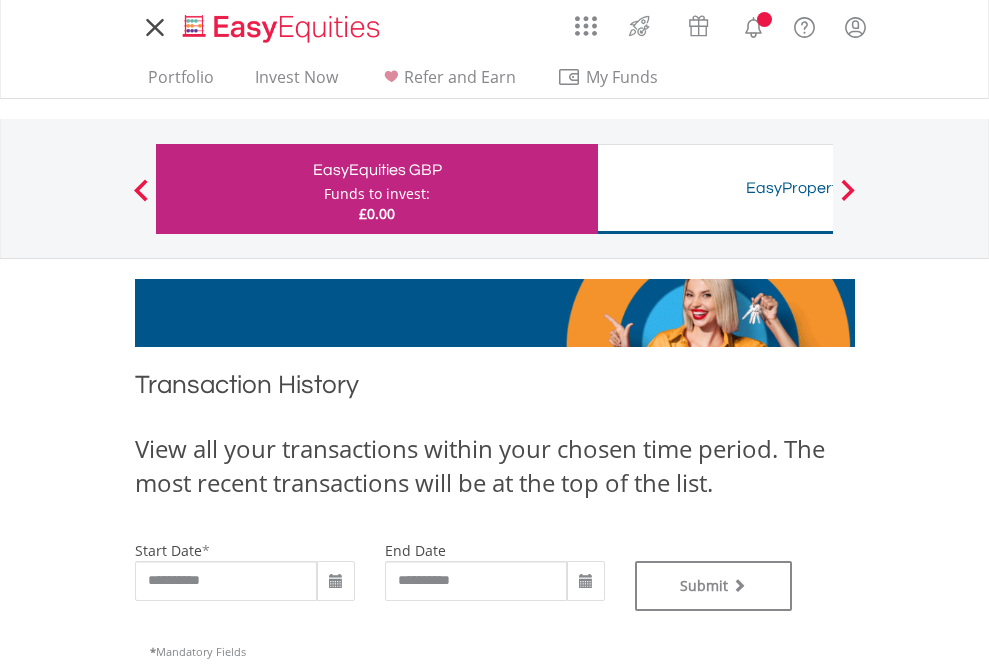 scroll, scrollTop: 0, scrollLeft: 0, axis: both 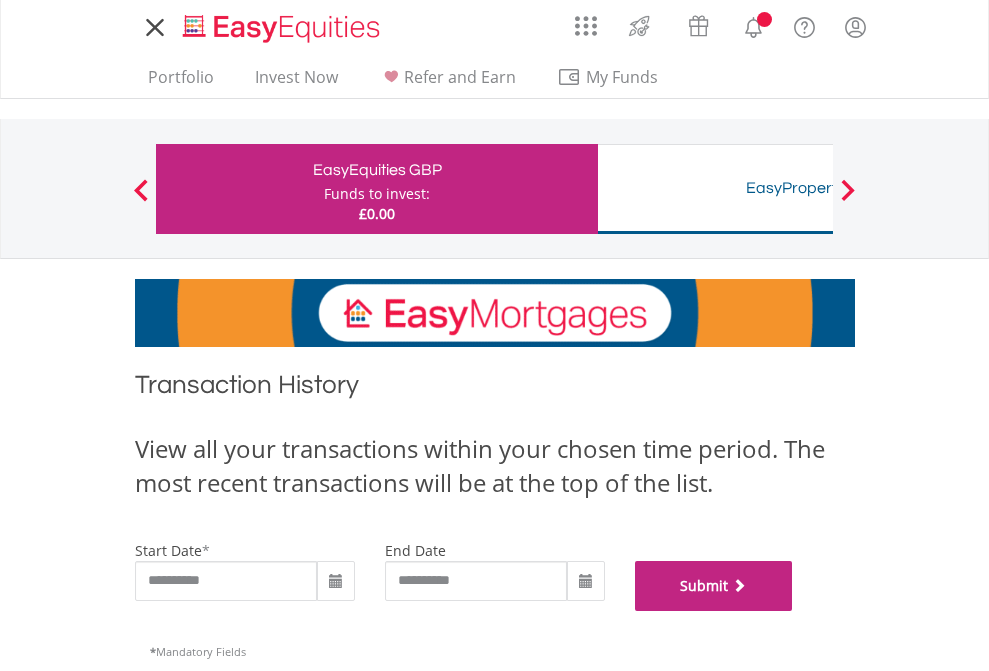click on "Submit" at bounding box center (714, 586) 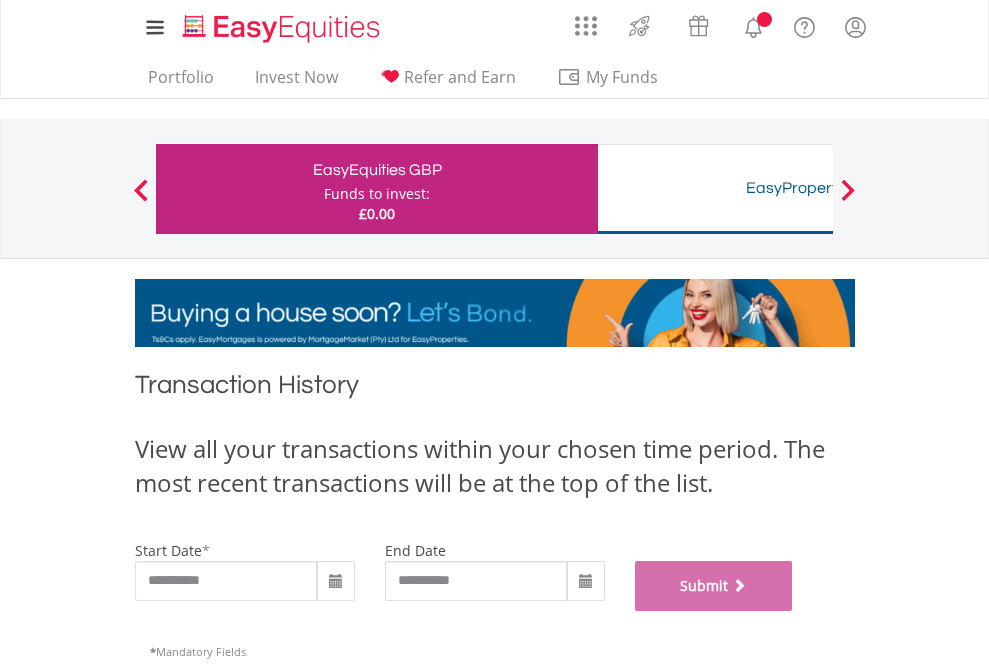 scroll, scrollTop: 811, scrollLeft: 0, axis: vertical 